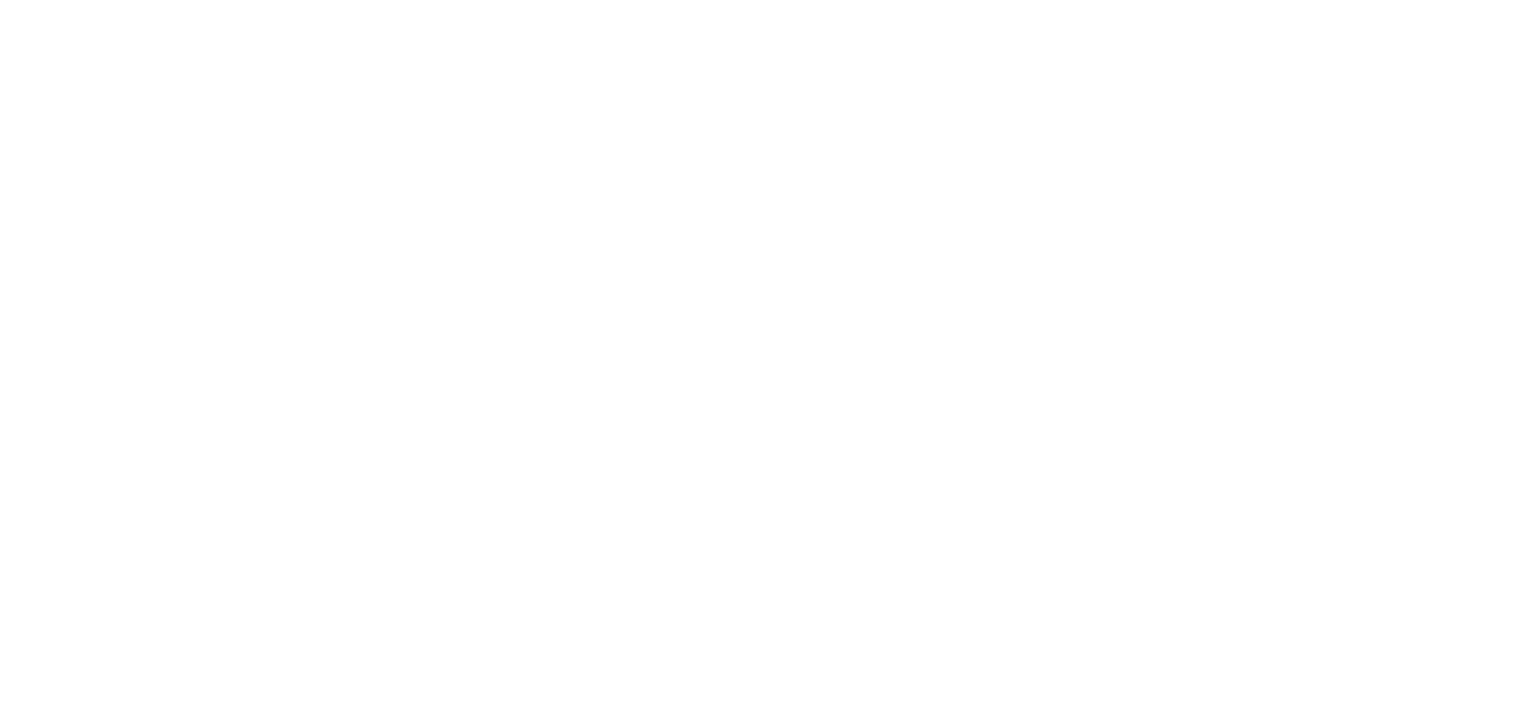 scroll, scrollTop: 0, scrollLeft: 0, axis: both 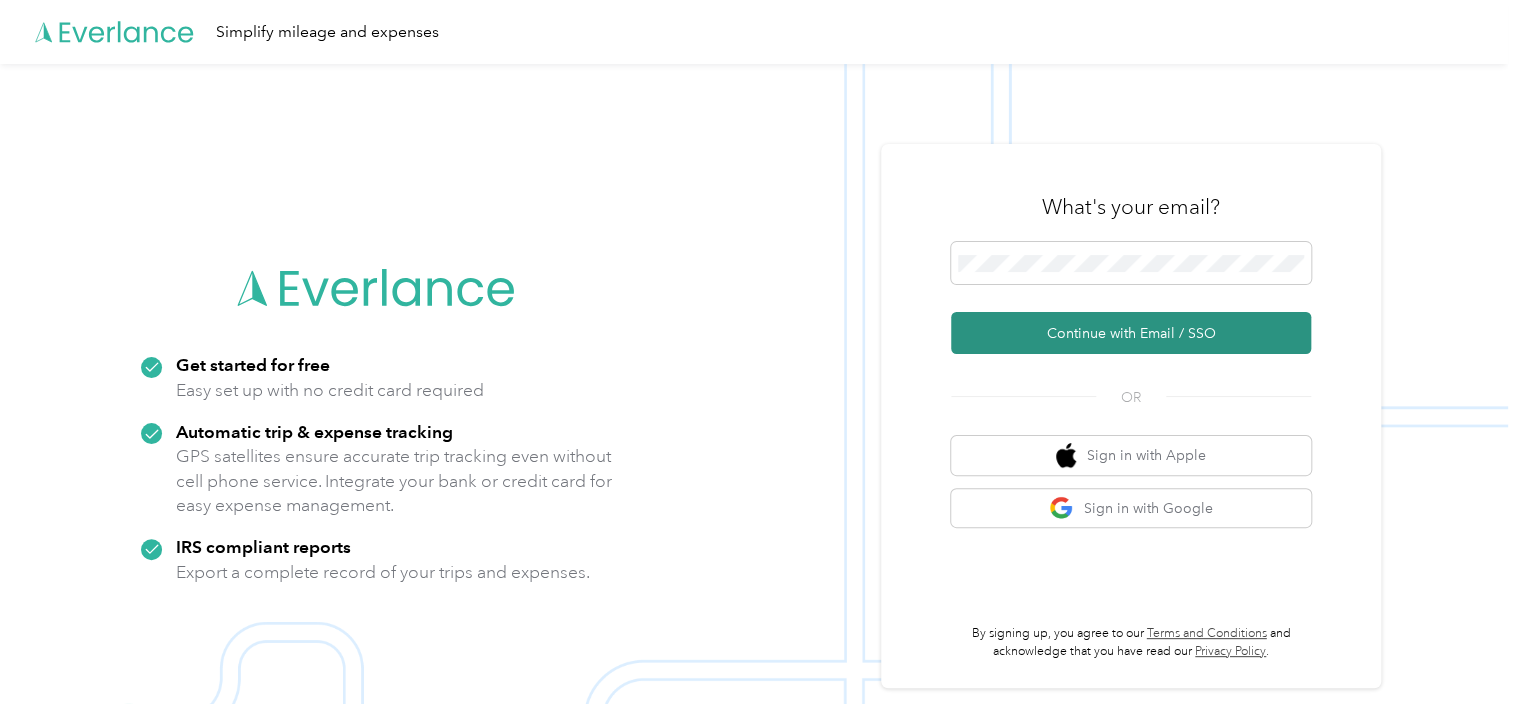 click on "Continue with Email / SSO" at bounding box center [1131, 333] 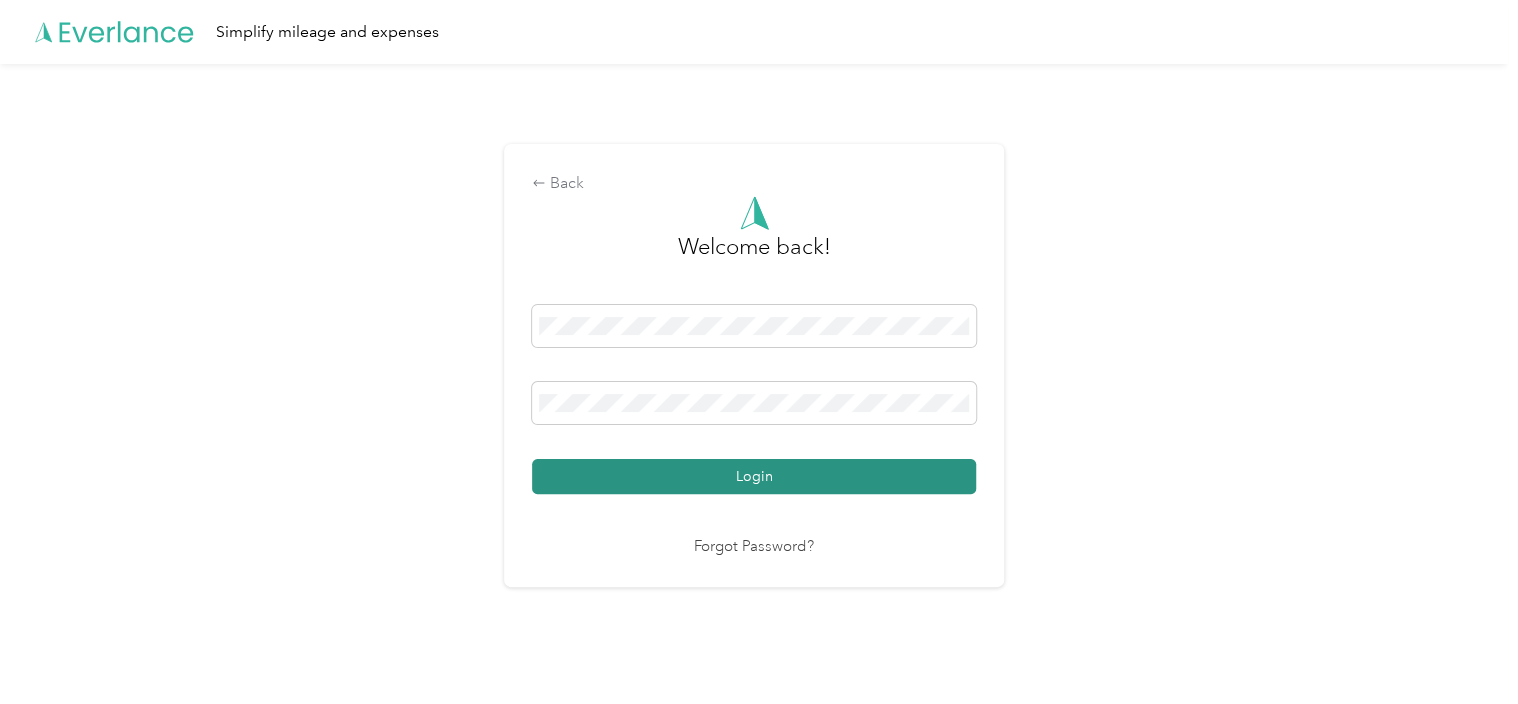 click on "Login" at bounding box center (754, 476) 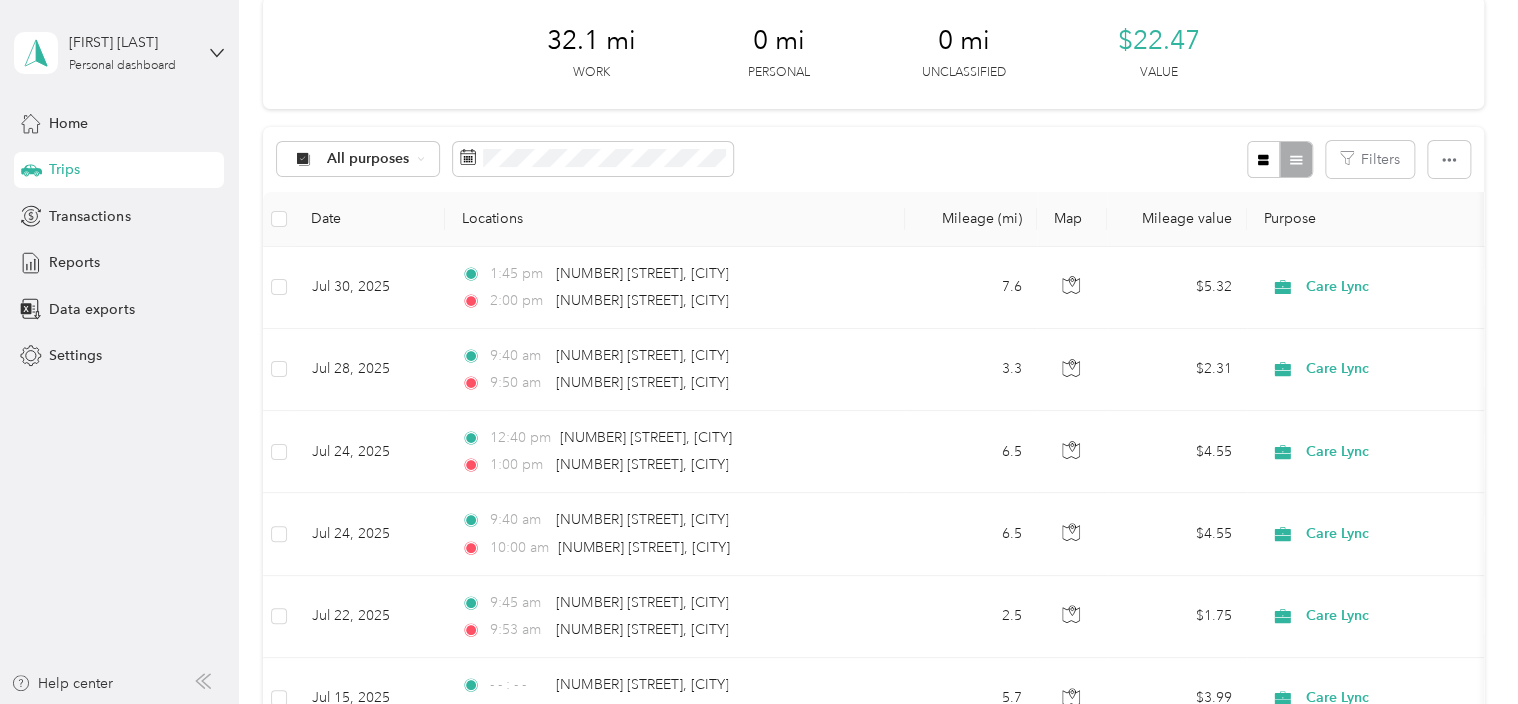 scroll, scrollTop: 279, scrollLeft: 0, axis: vertical 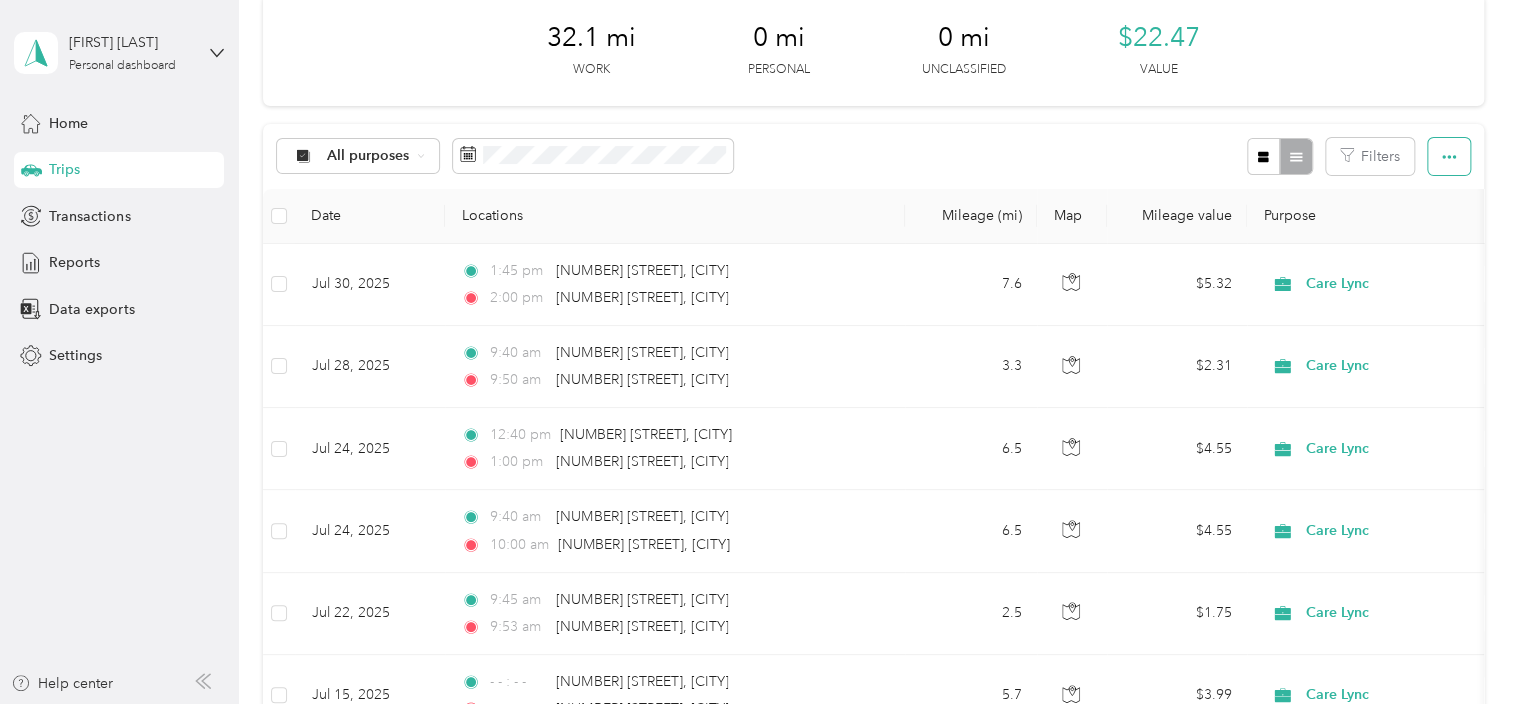 click at bounding box center [1449, 156] 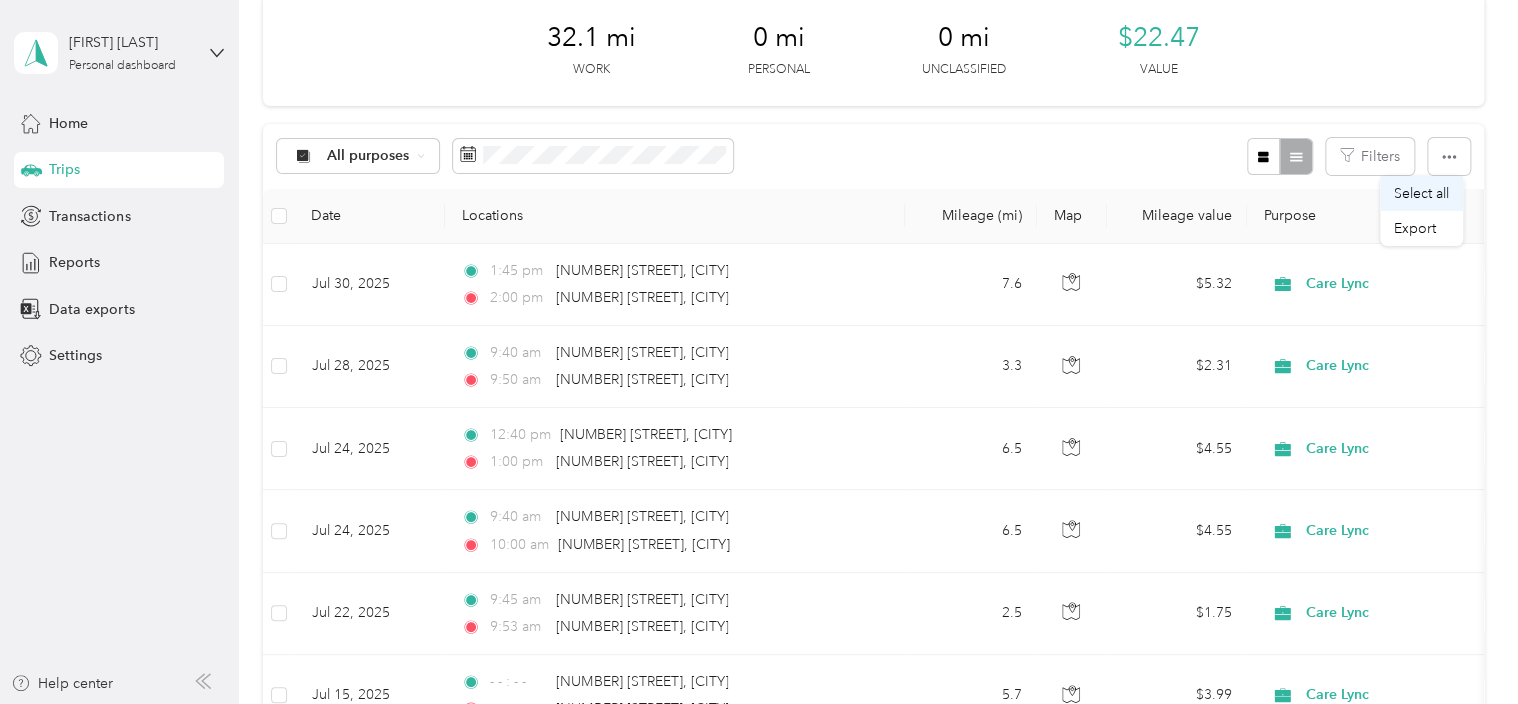 click on "Select all" at bounding box center (1421, 193) 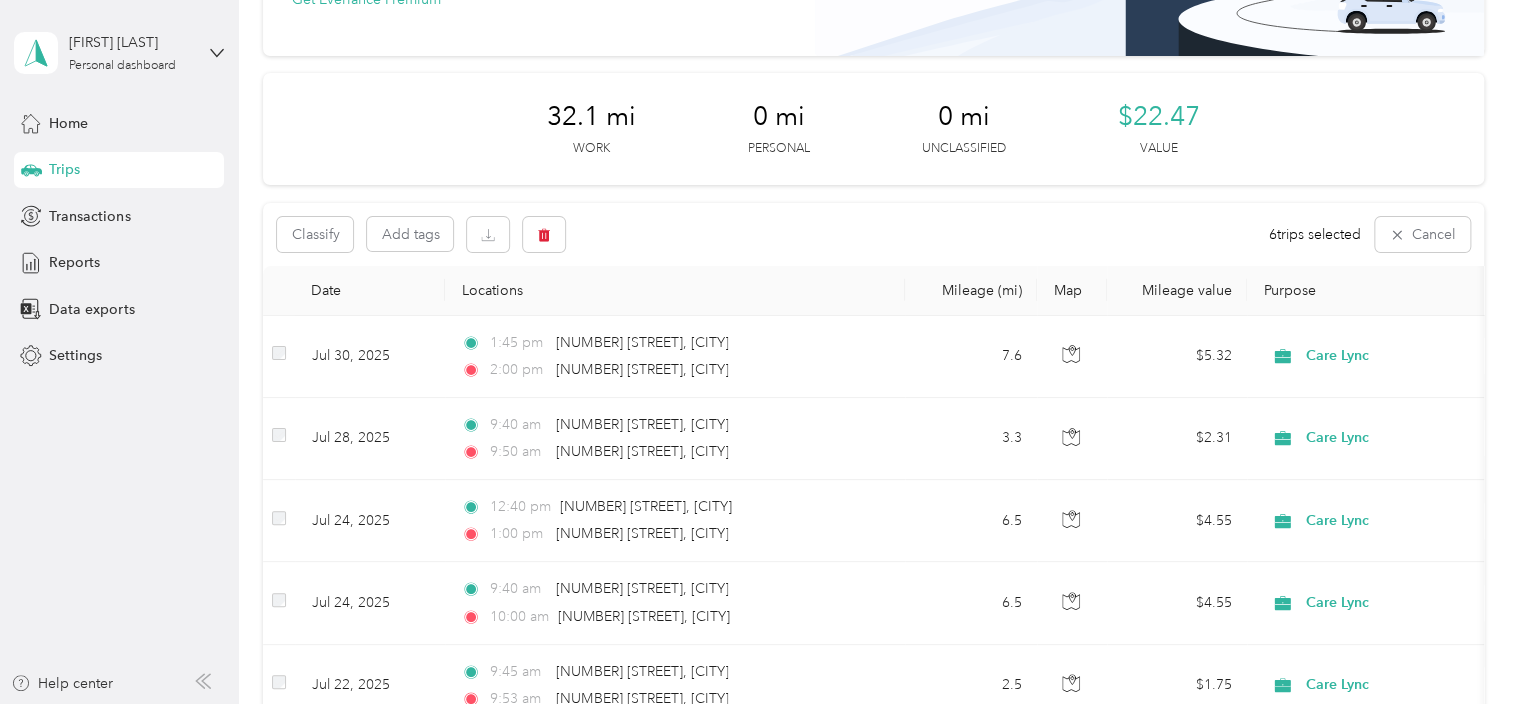 scroll, scrollTop: 277, scrollLeft: 0, axis: vertical 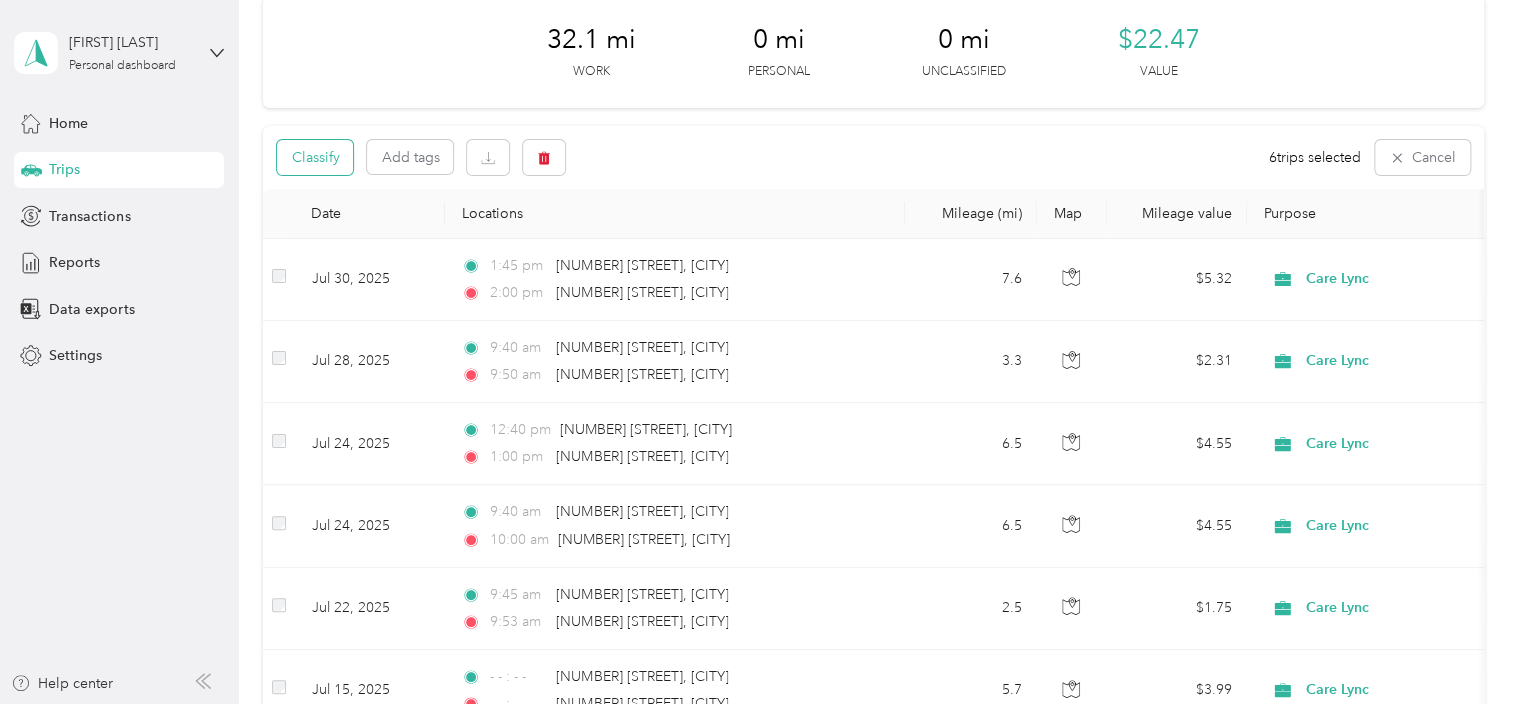 click on "Classify" at bounding box center (315, 157) 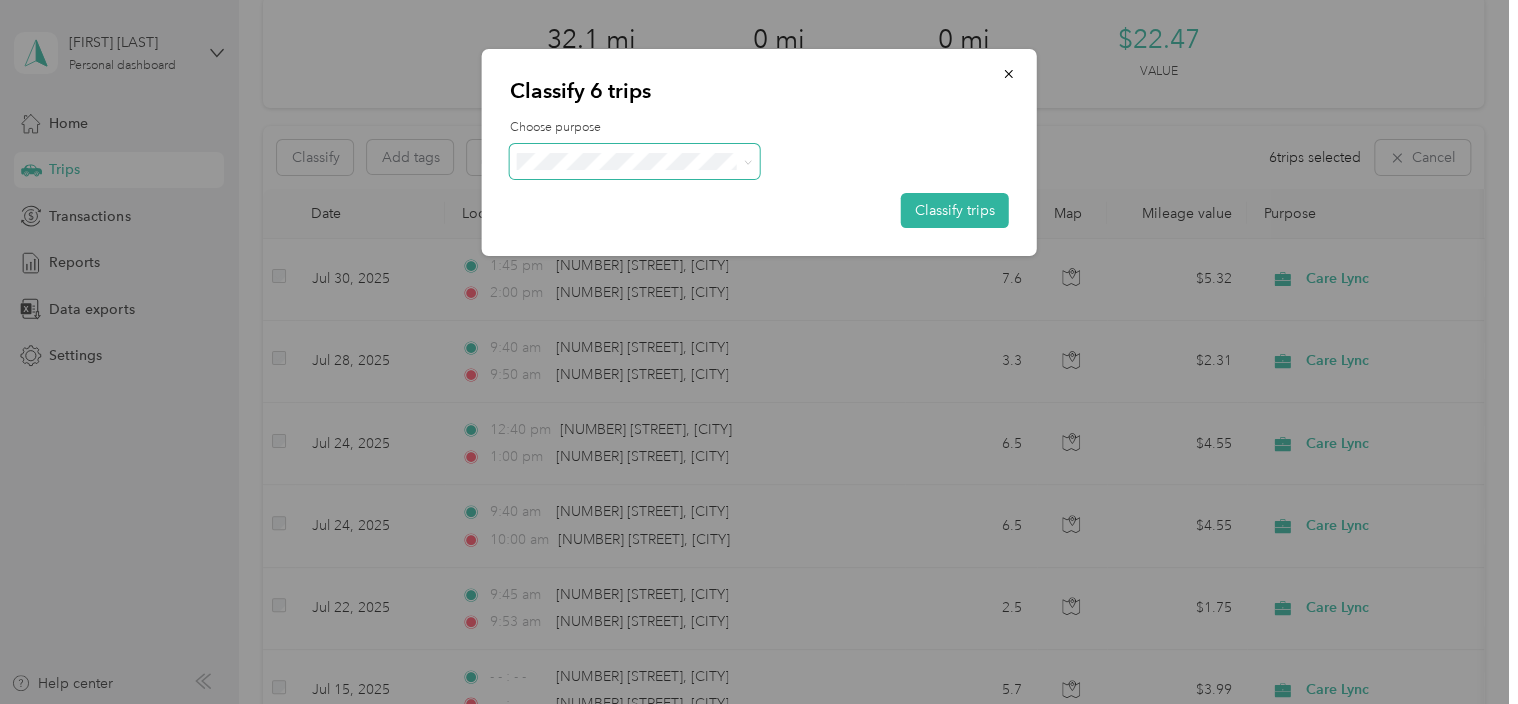 click 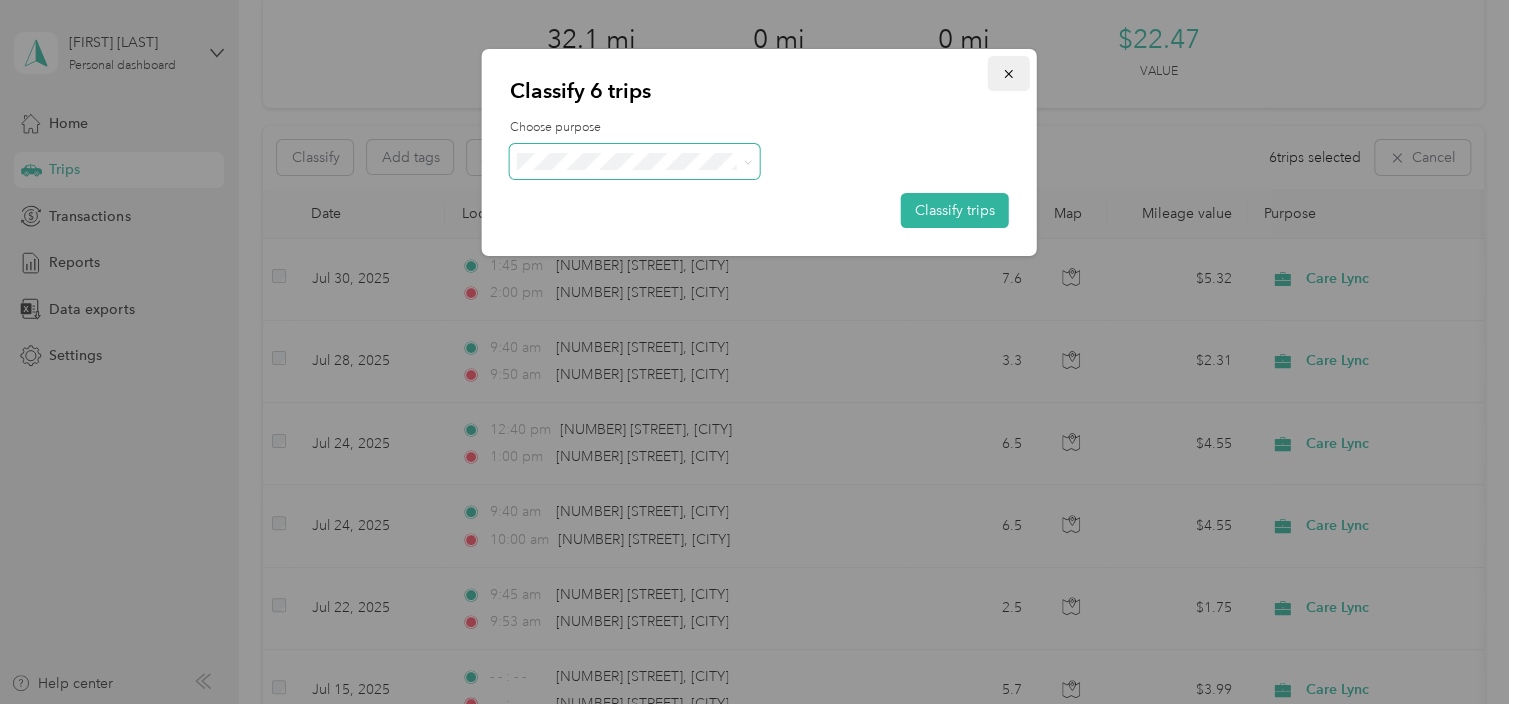 click 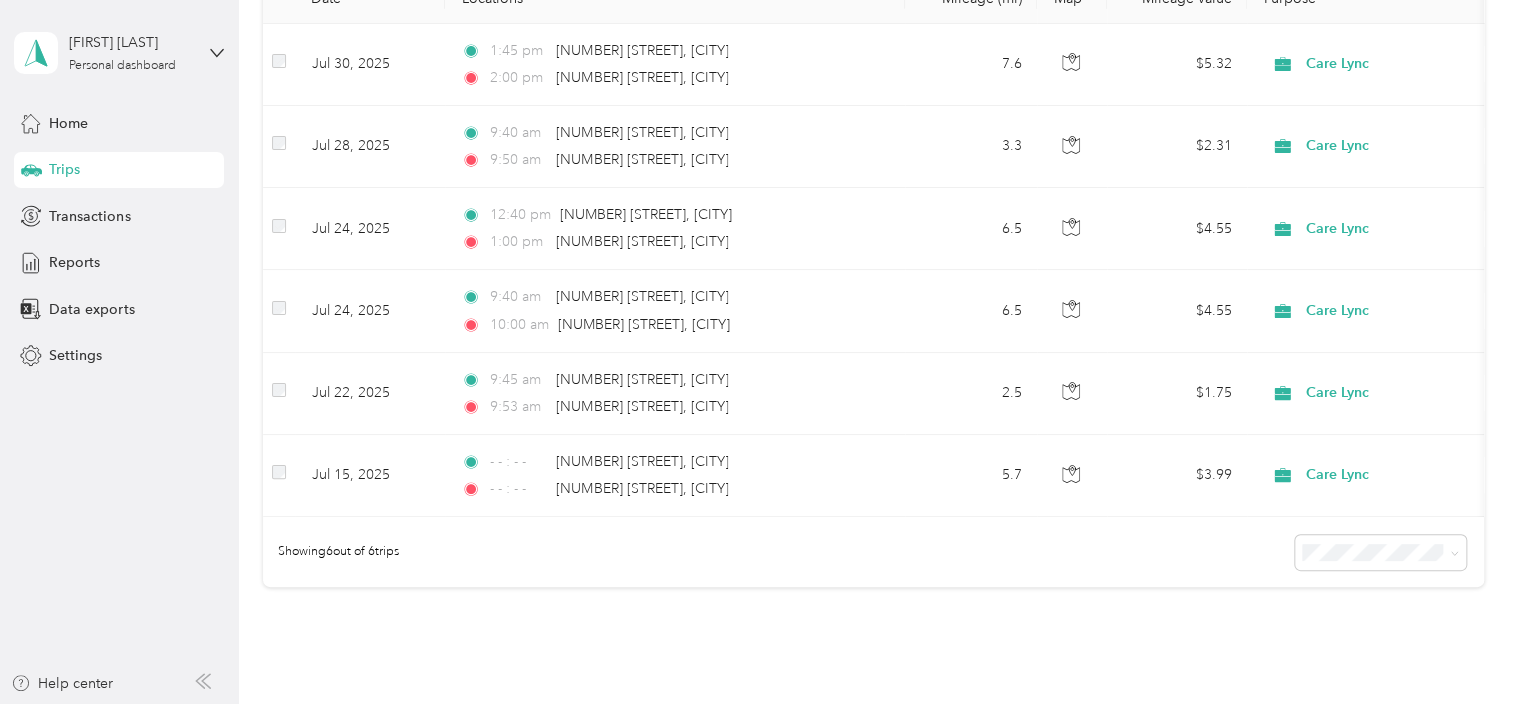 scroll, scrollTop: 500, scrollLeft: 0, axis: vertical 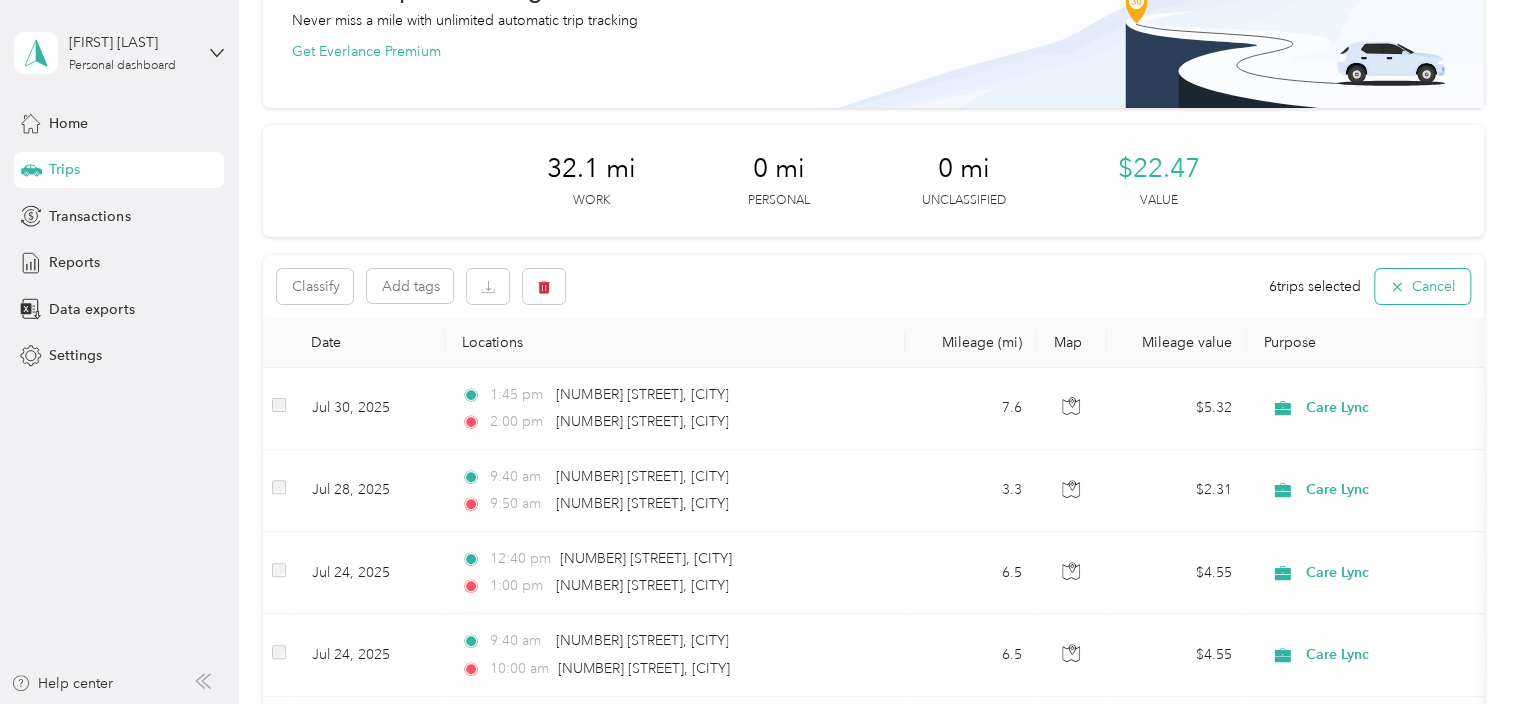 click on "Cancel" at bounding box center [1422, 286] 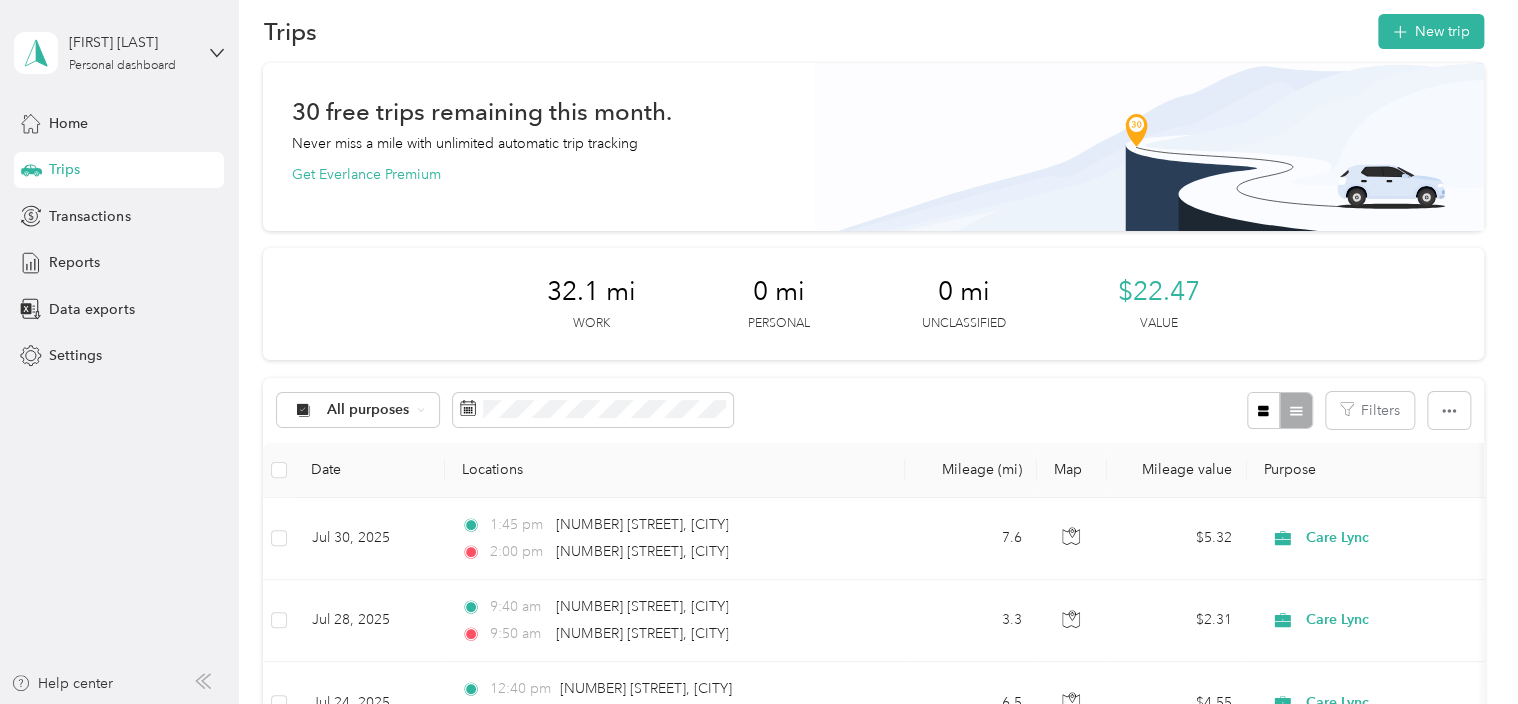 scroll, scrollTop: 0, scrollLeft: 0, axis: both 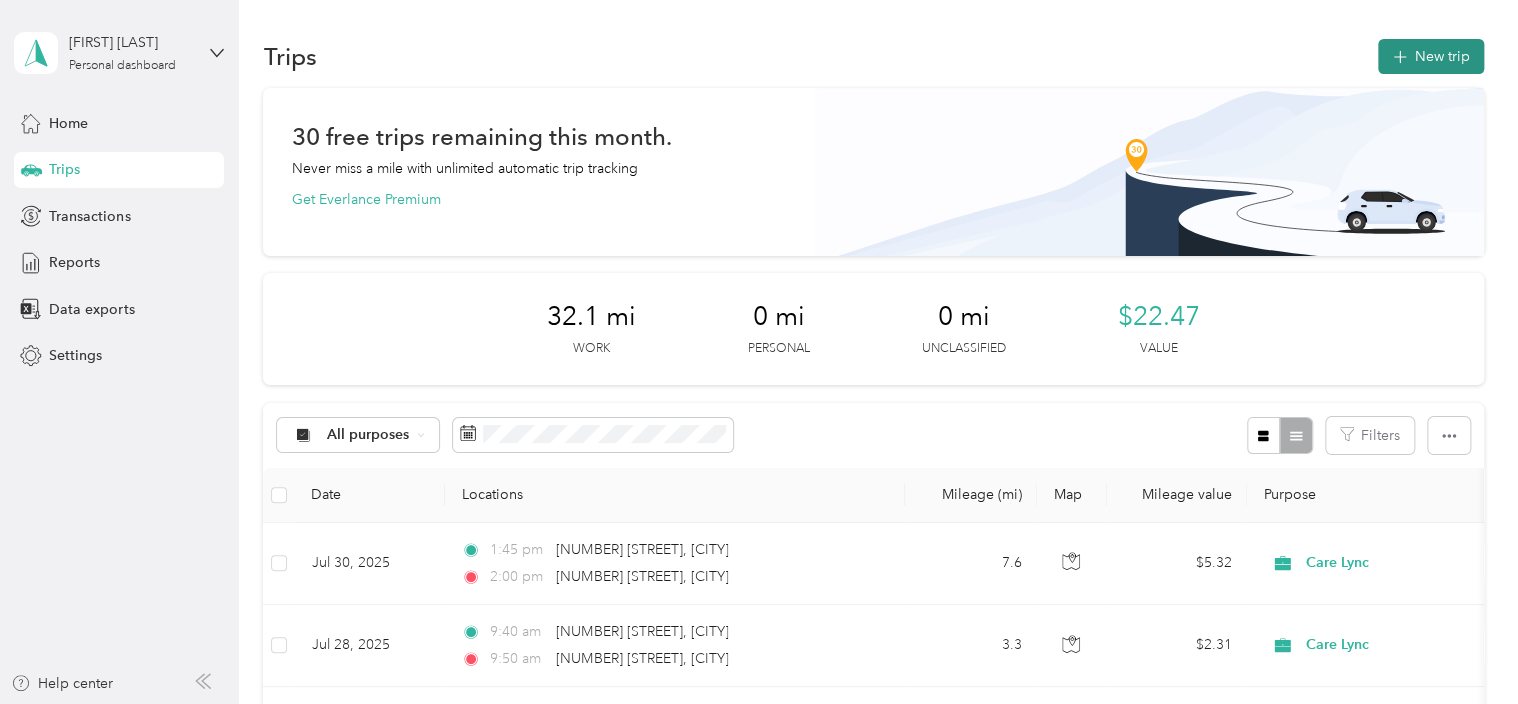 click on "New trip" at bounding box center (1431, 56) 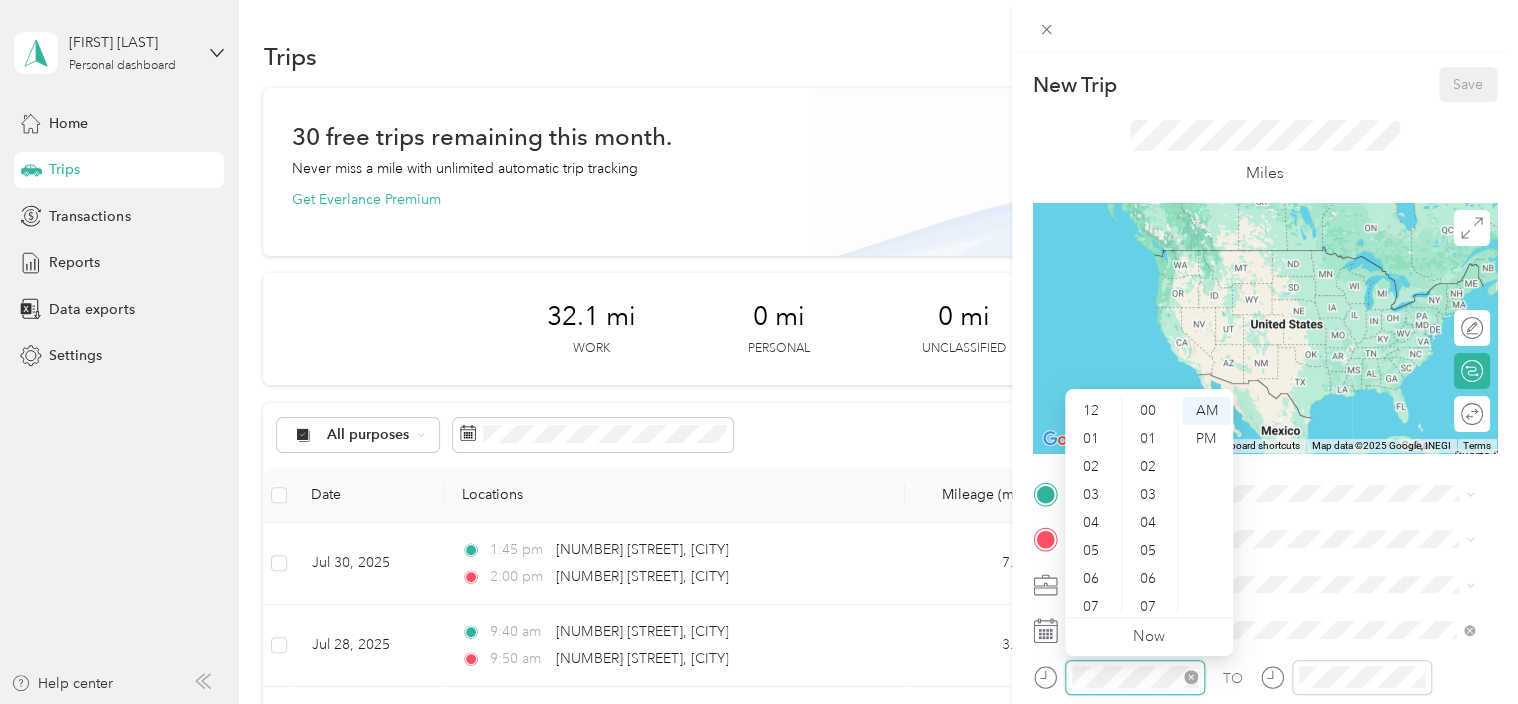 scroll, scrollTop: 392, scrollLeft: 0, axis: vertical 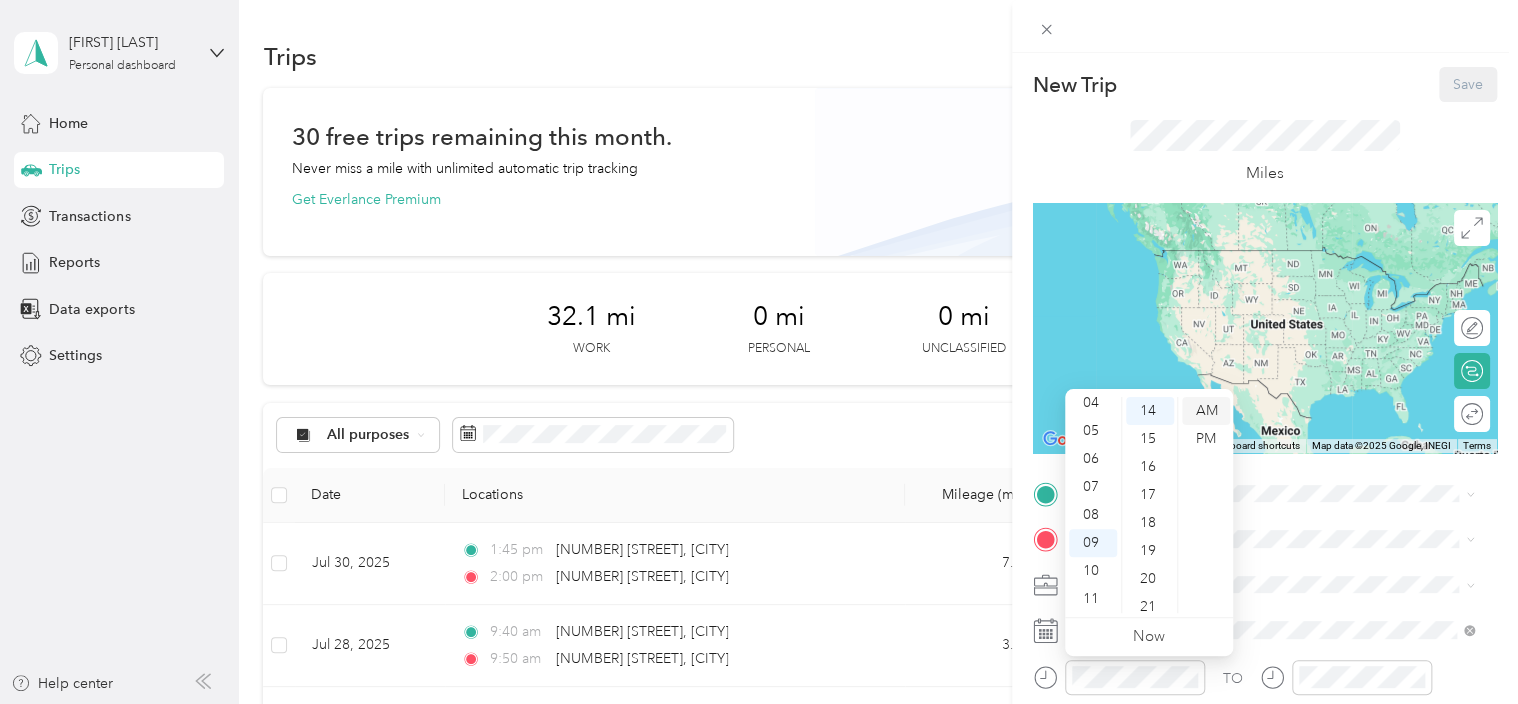 click on "AM" at bounding box center (1206, 411) 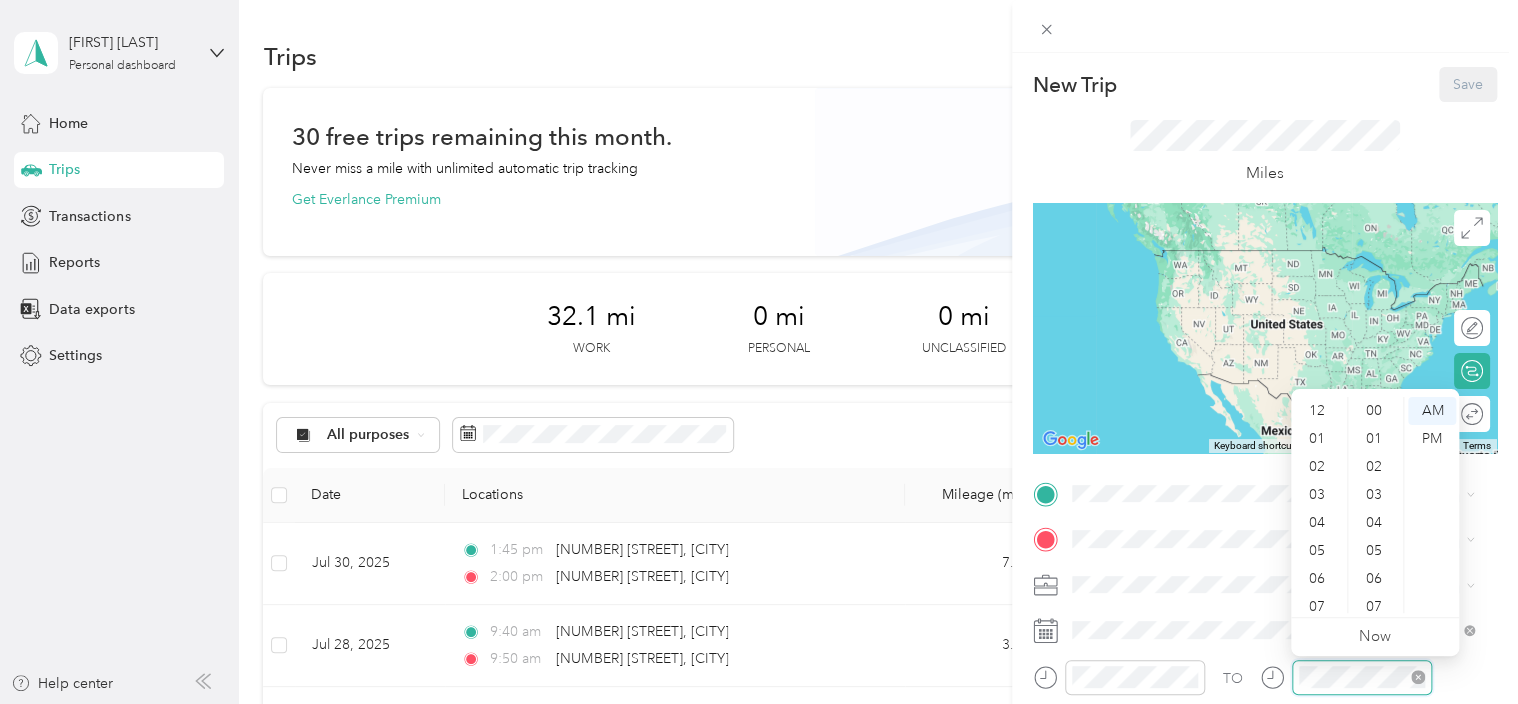 scroll, scrollTop: 392, scrollLeft: 0, axis: vertical 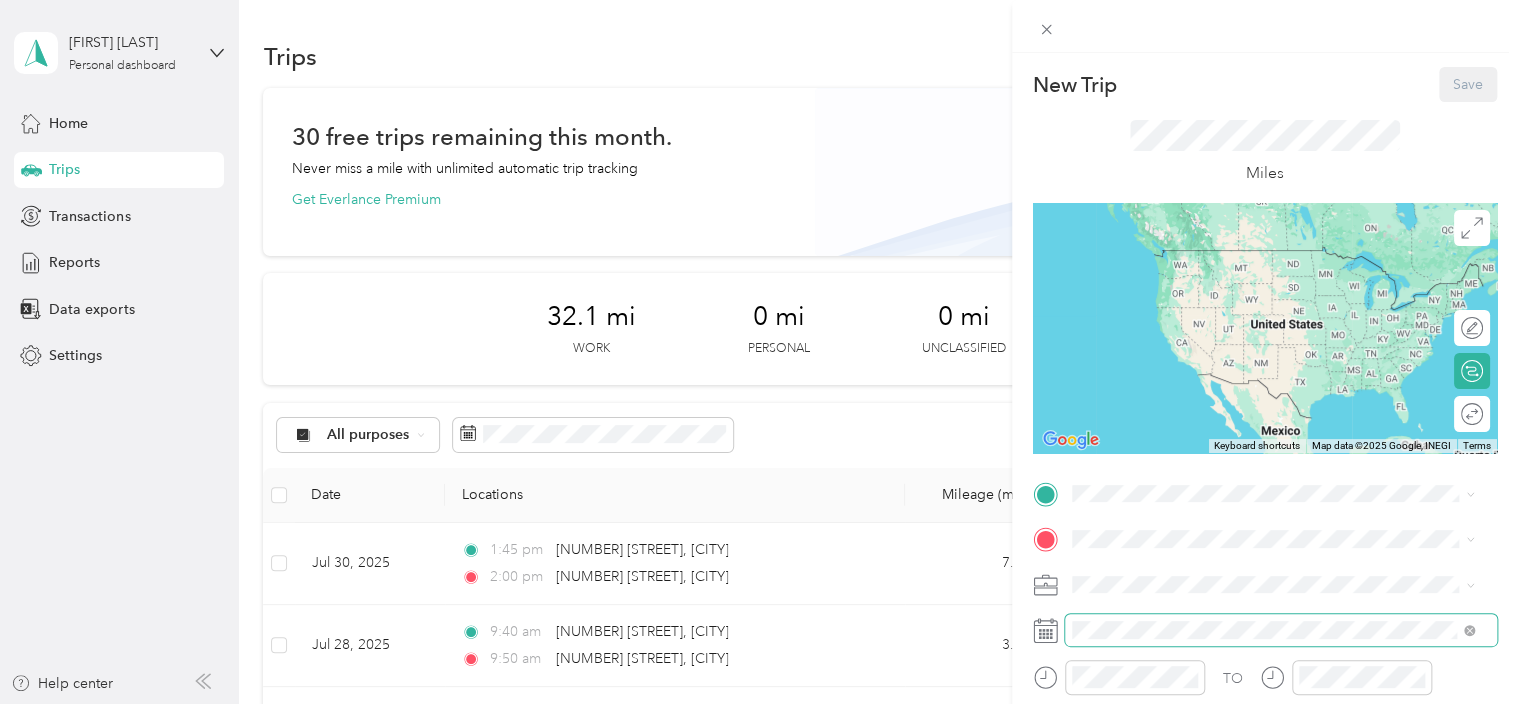 click at bounding box center (1281, 630) 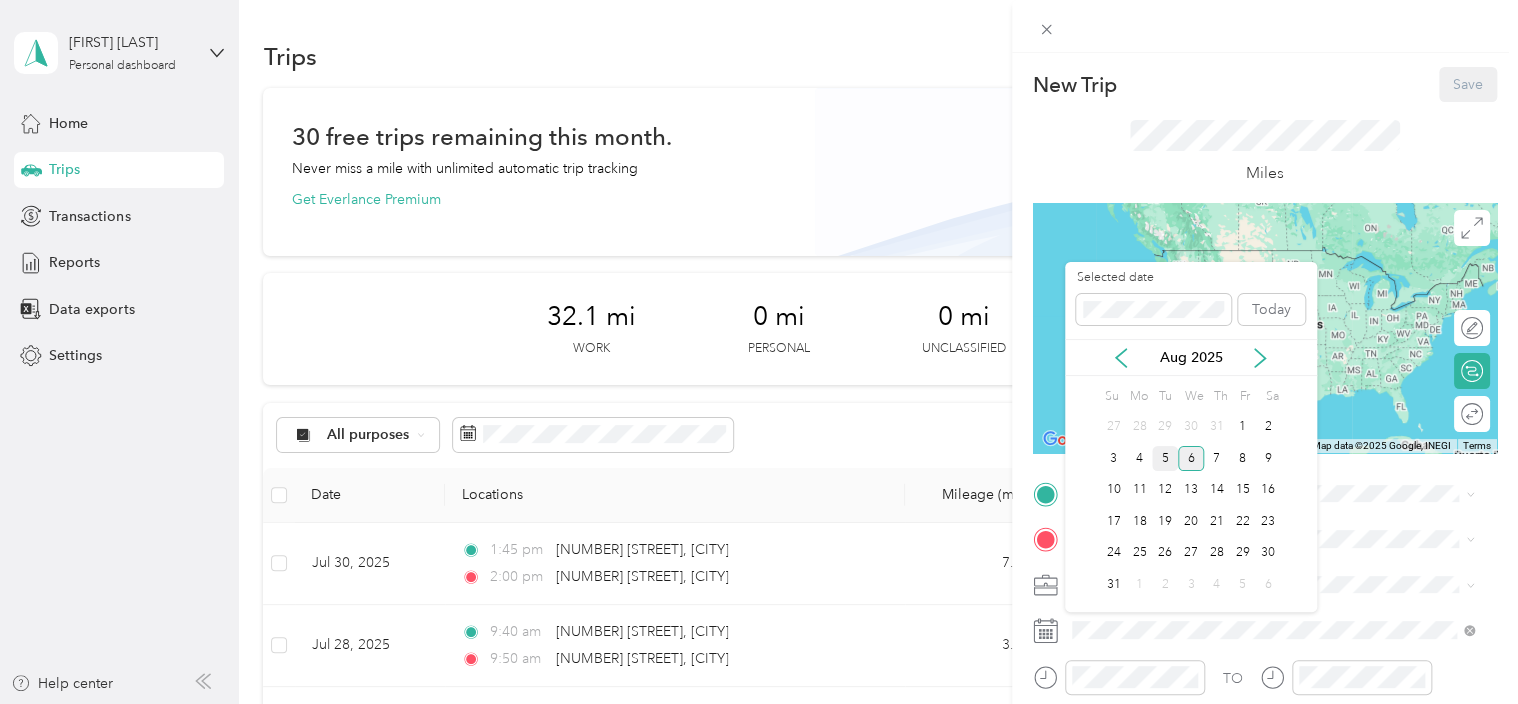 click on "5" at bounding box center [1165, 458] 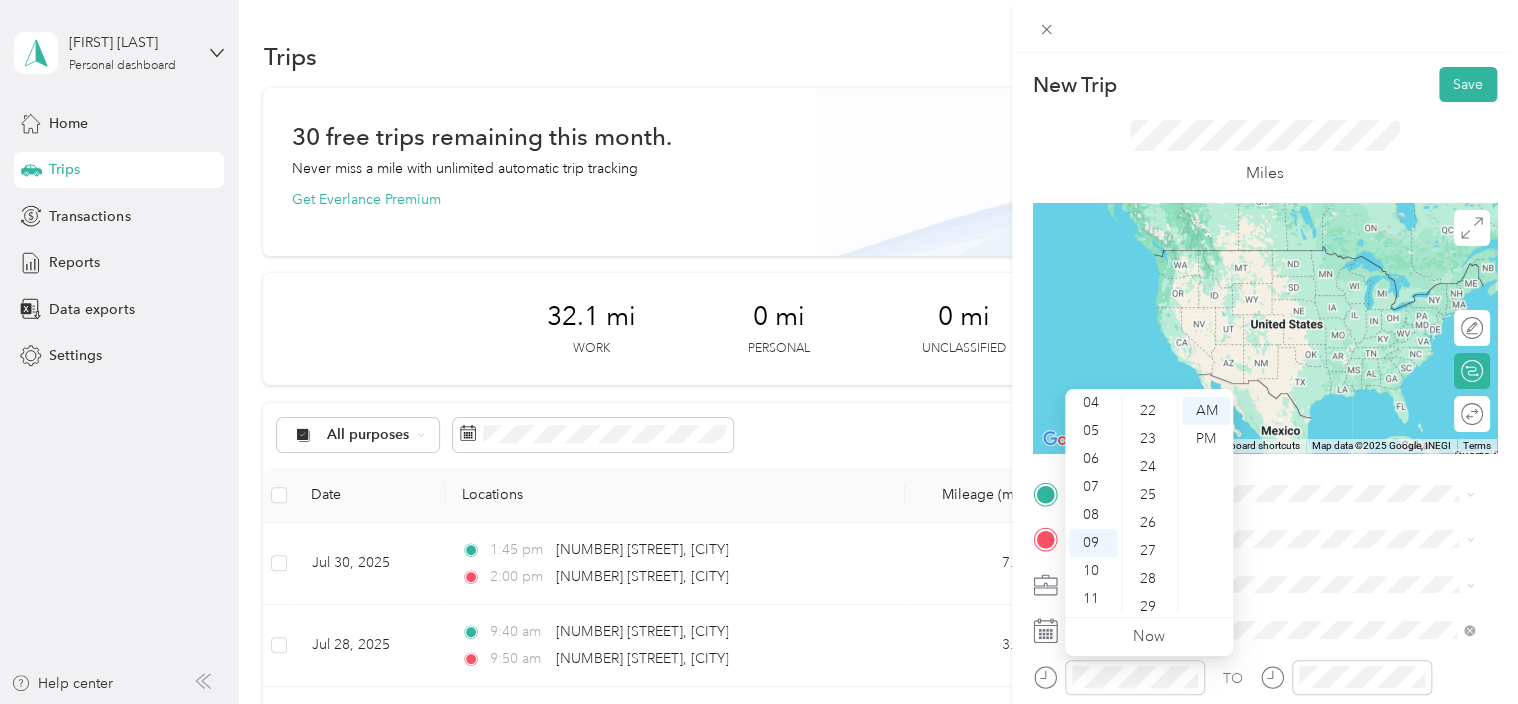scroll, scrollTop: 623, scrollLeft: 0, axis: vertical 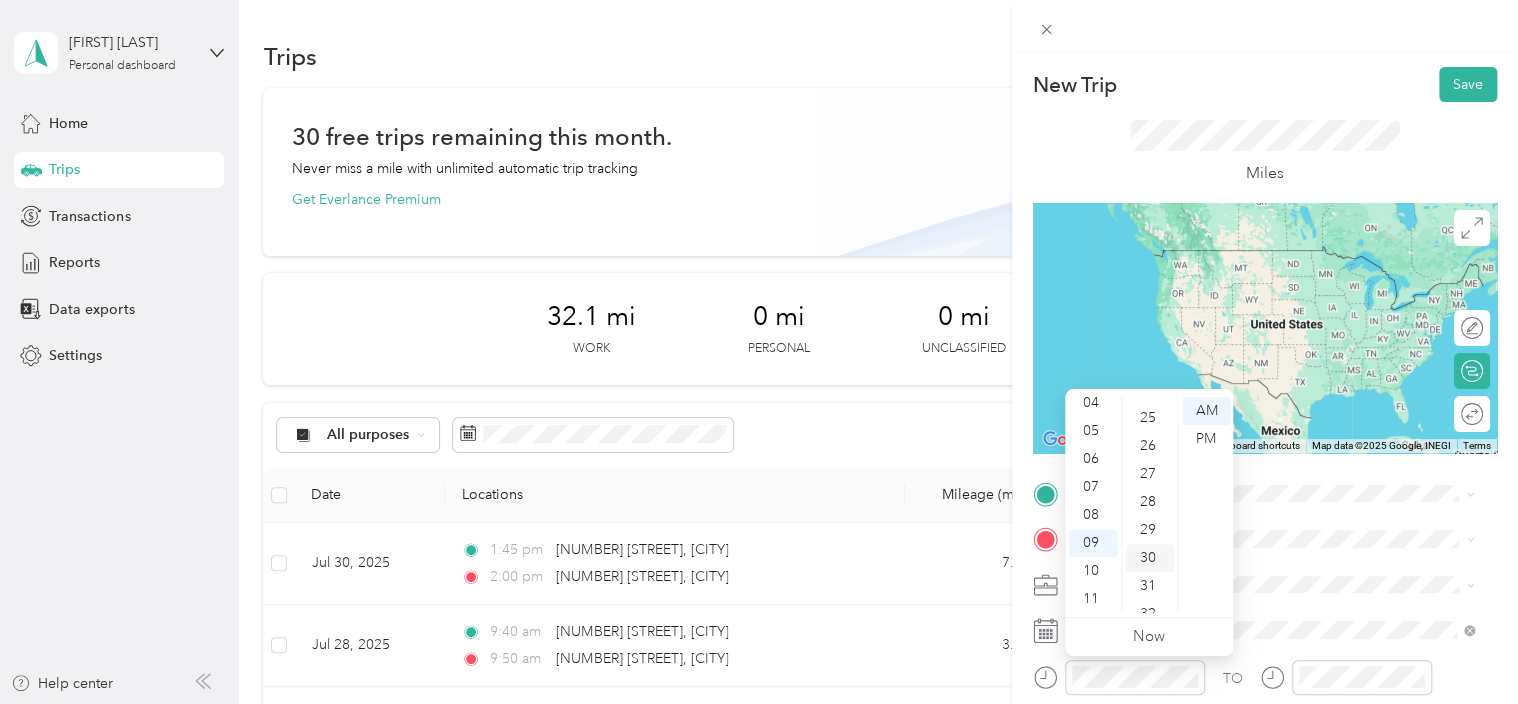 click on "30" at bounding box center [1150, 558] 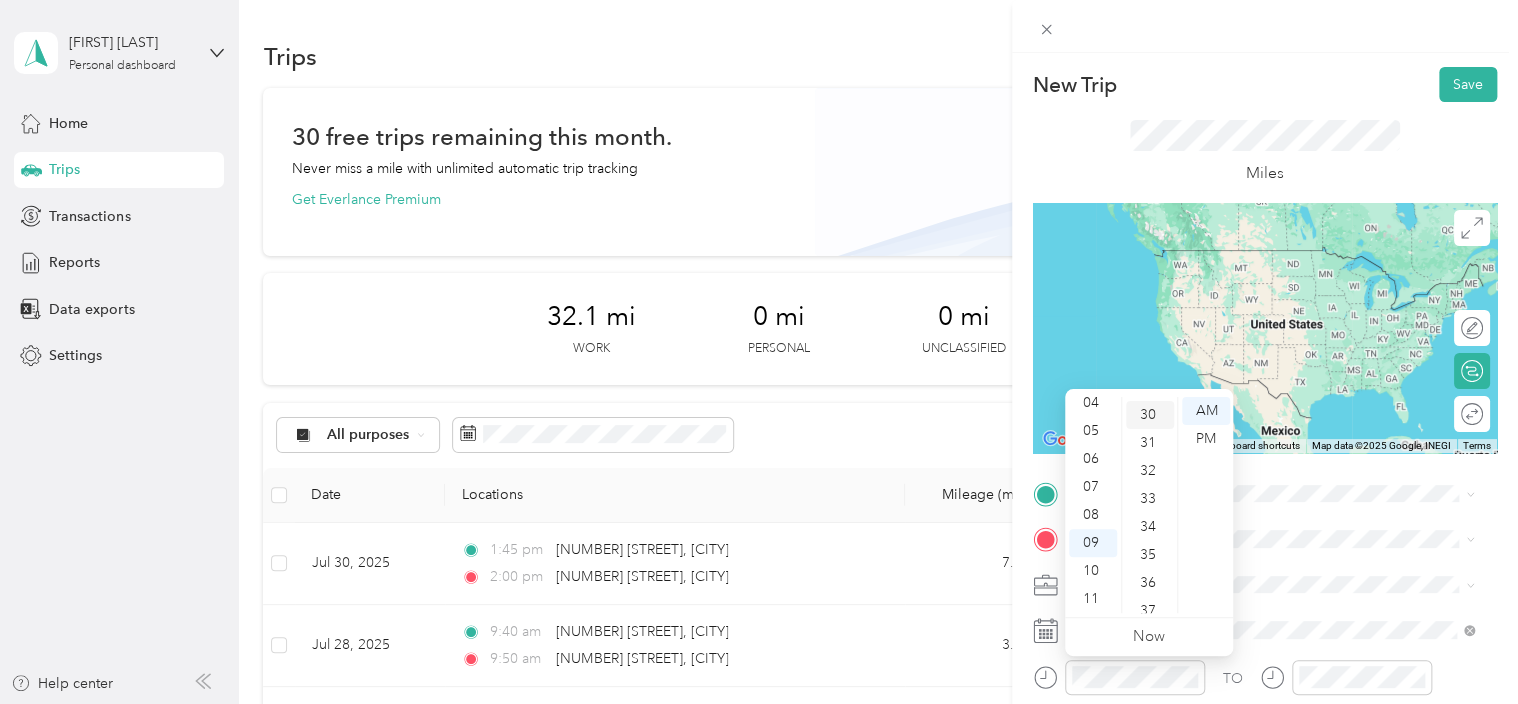 scroll, scrollTop: 840, scrollLeft: 0, axis: vertical 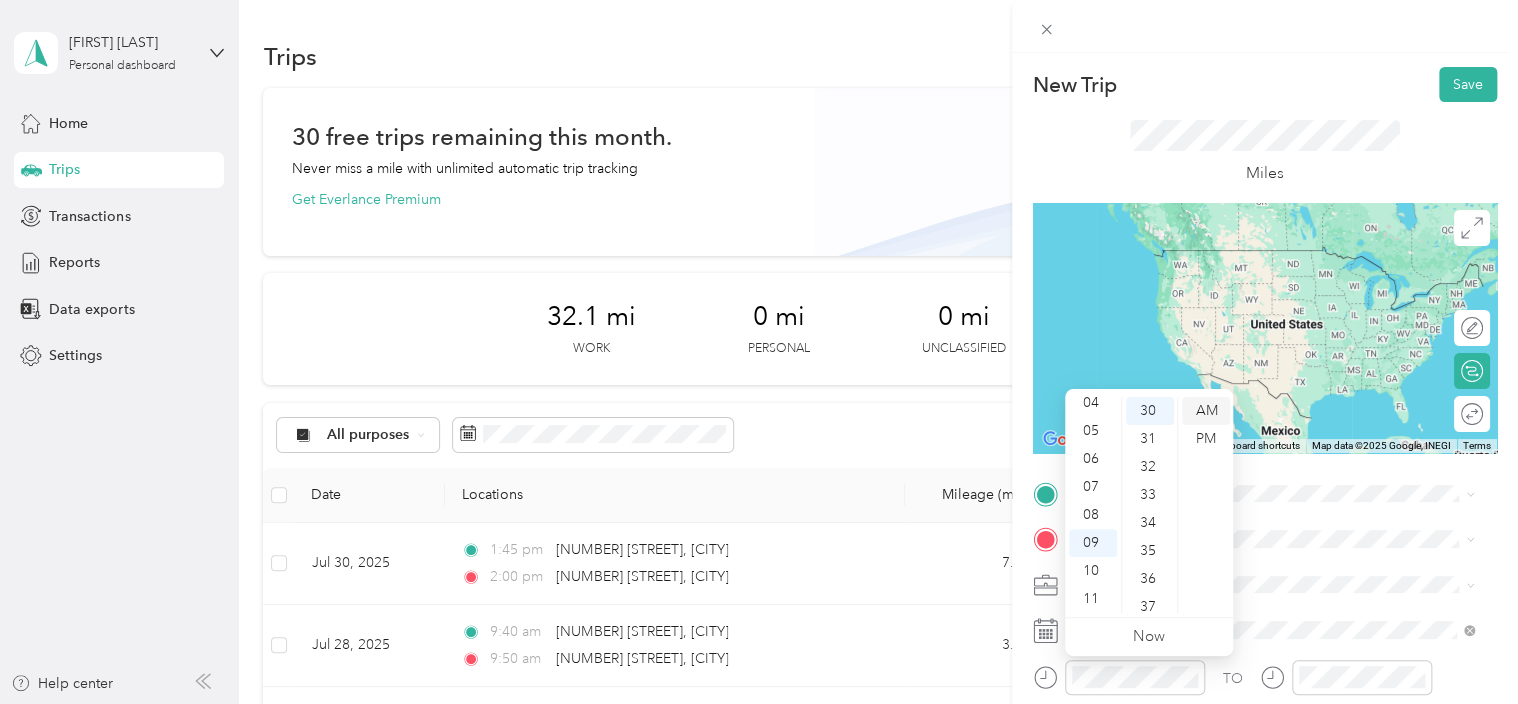 click on "AM" at bounding box center (1206, 411) 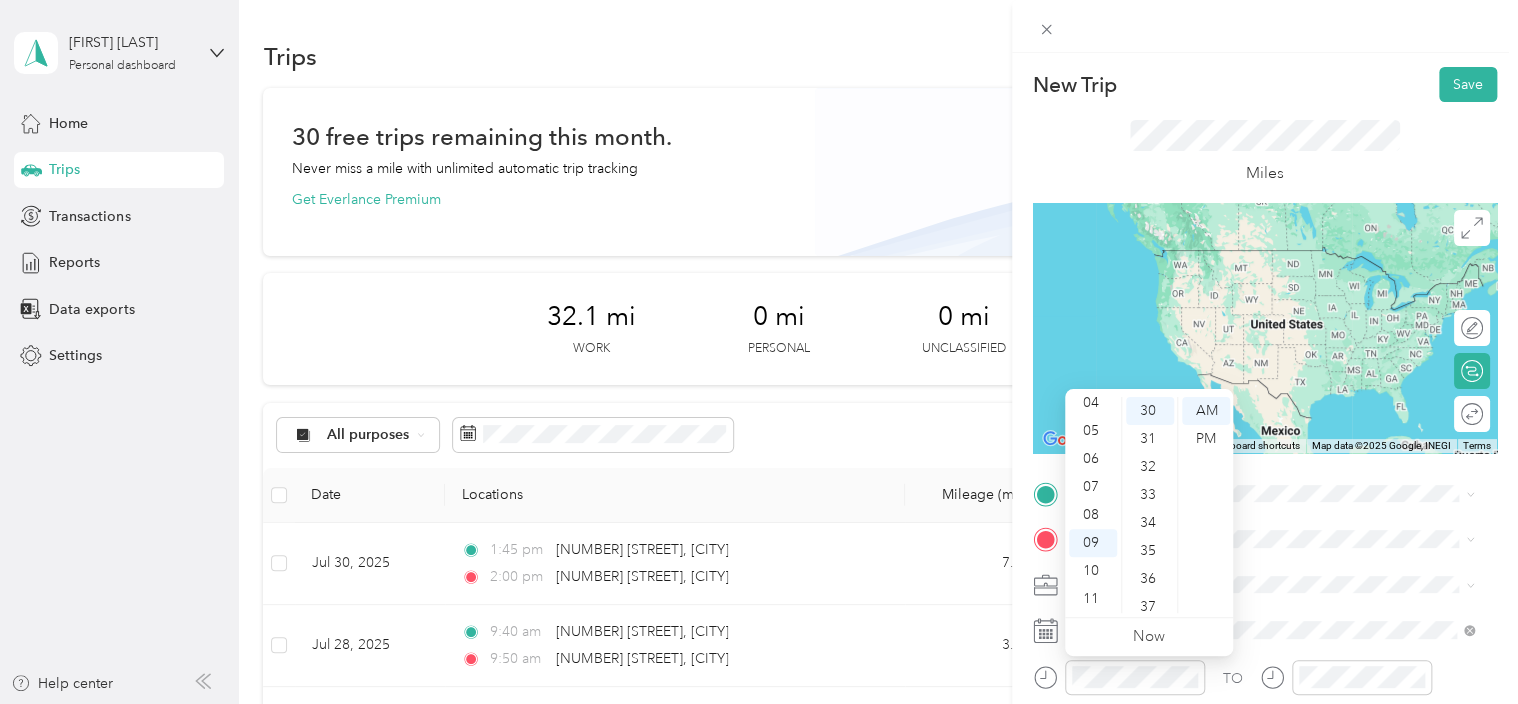 click at bounding box center [1281, 585] 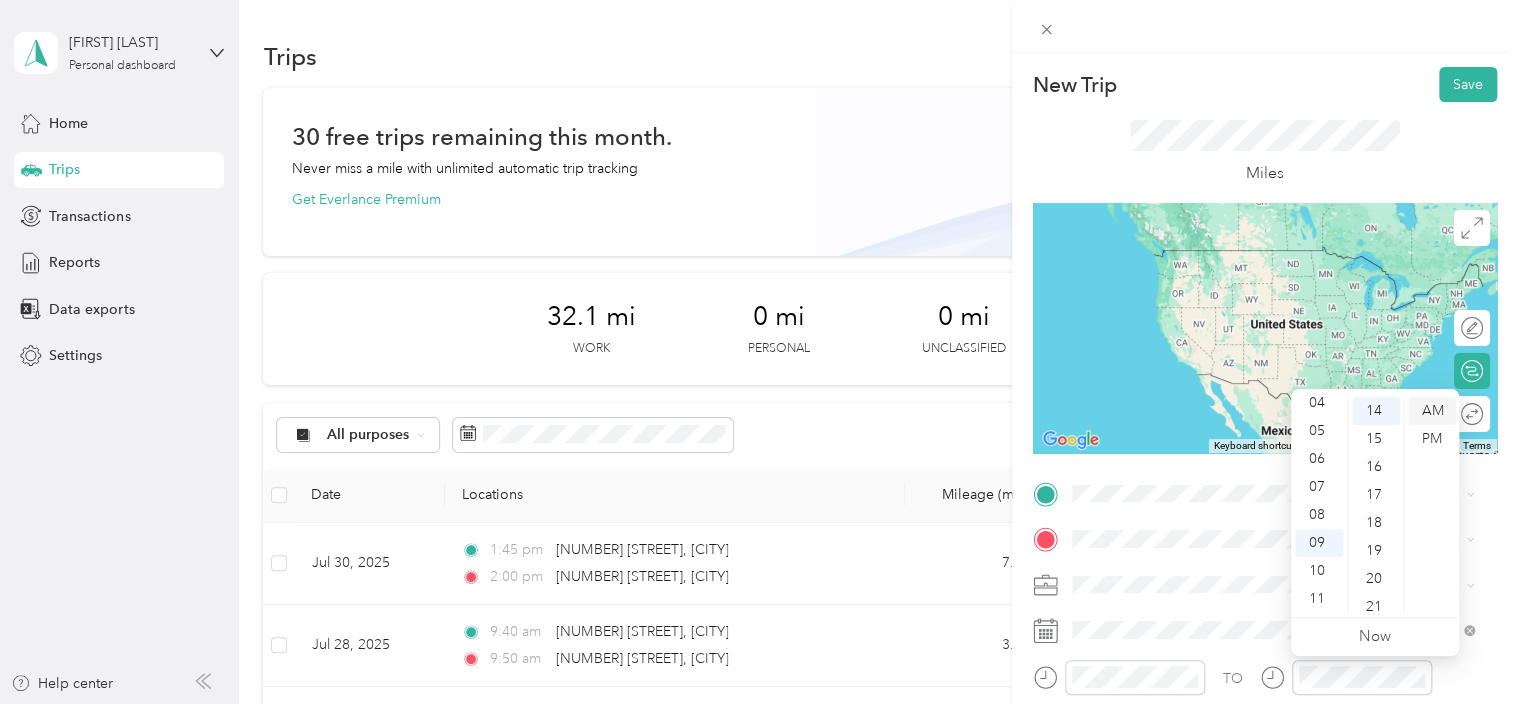 click on "AM" at bounding box center (1432, 411) 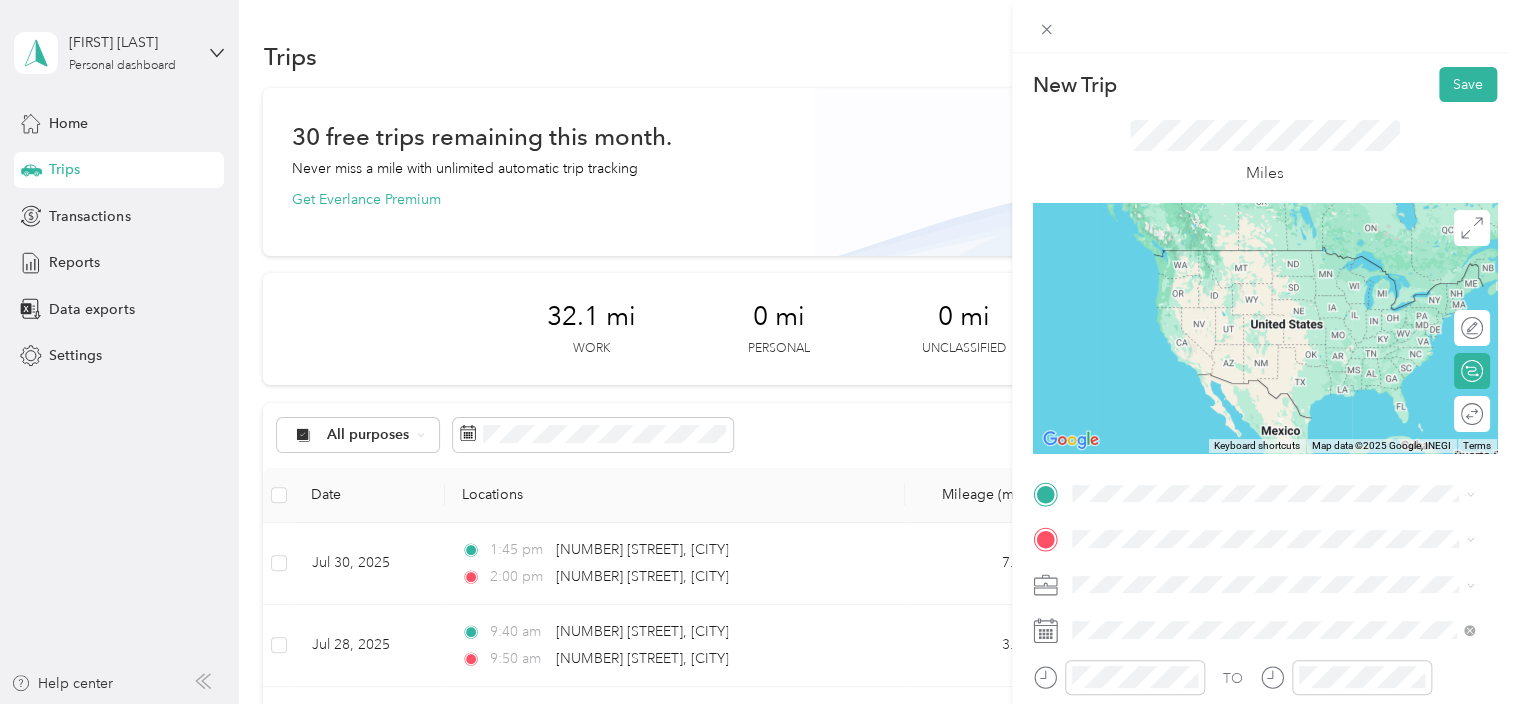 click on "[NUMBER] [STREET]
[CITY], [STATE] [POSTAL_CODE], [COUNTRY]" at bounding box center (1253, 252) 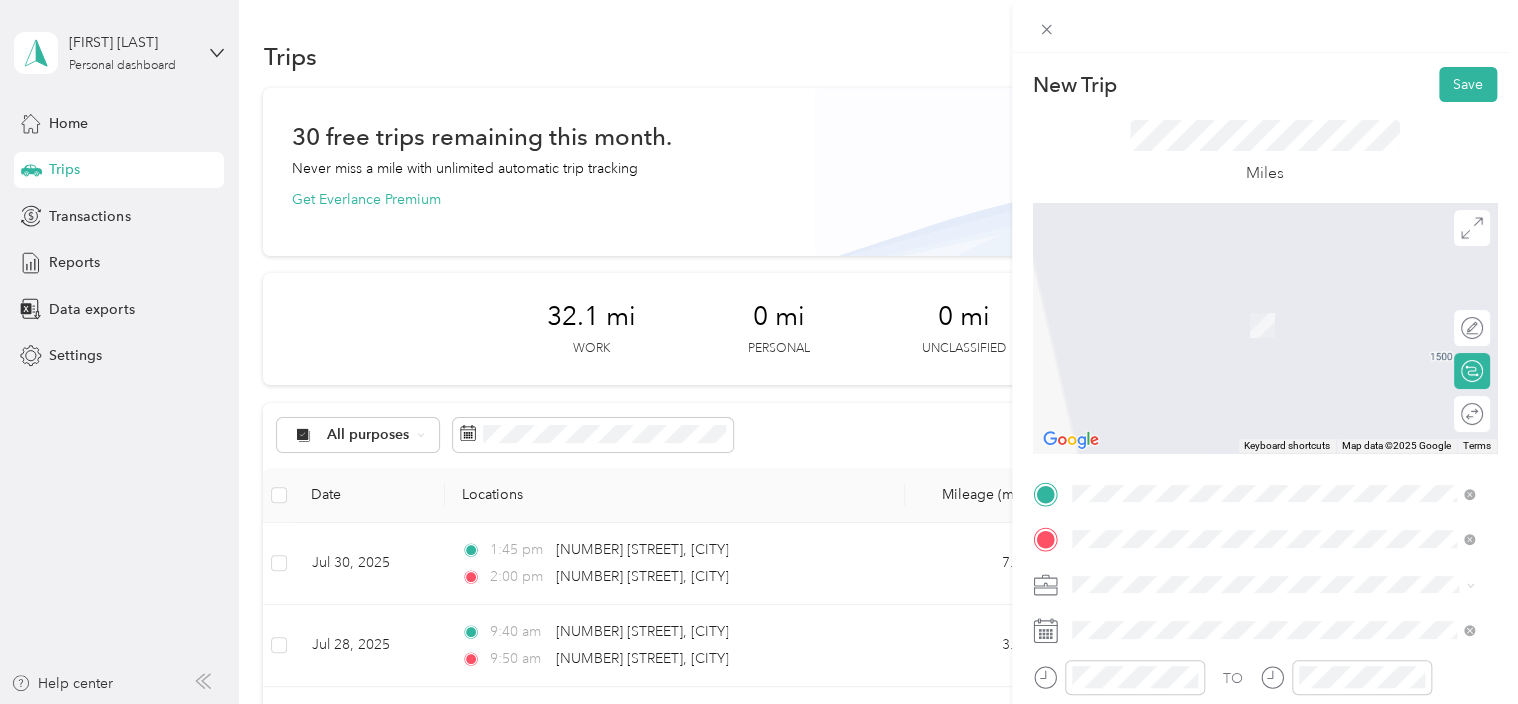 click on "[NUMBER] [STREET]
[CITY], [STATE] [POSTAL_CODE], [COUNTRY]" at bounding box center (1253, 304) 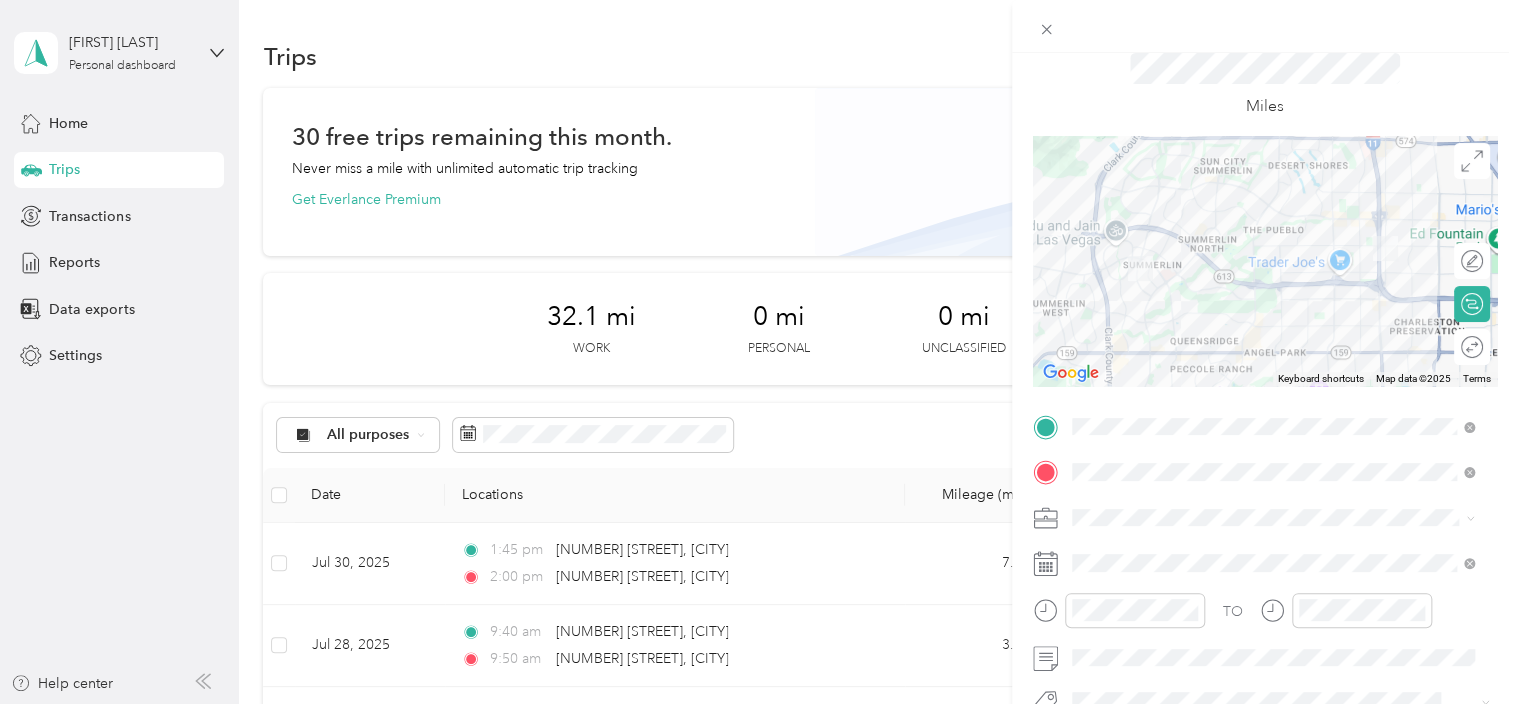 scroll, scrollTop: 0, scrollLeft: 0, axis: both 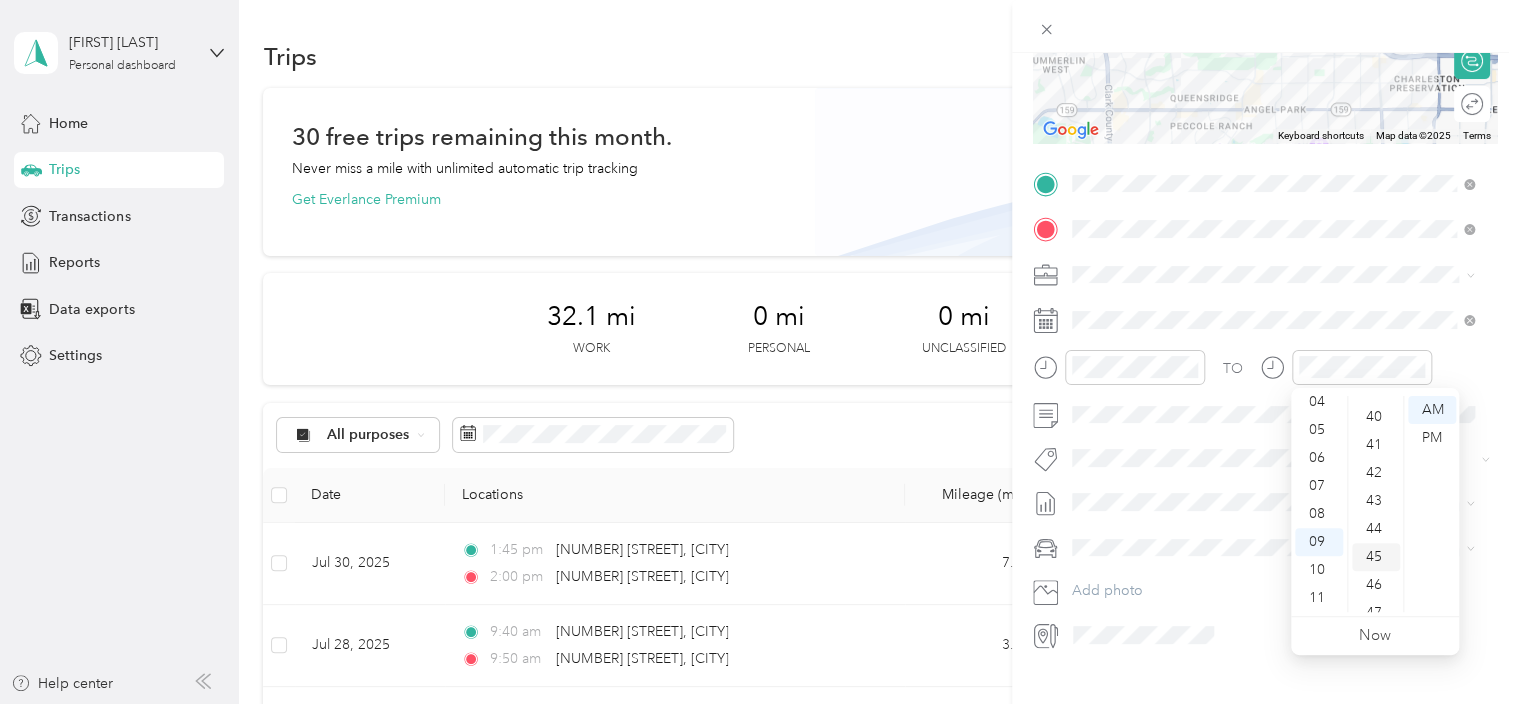click on "45" at bounding box center (1376, 557) 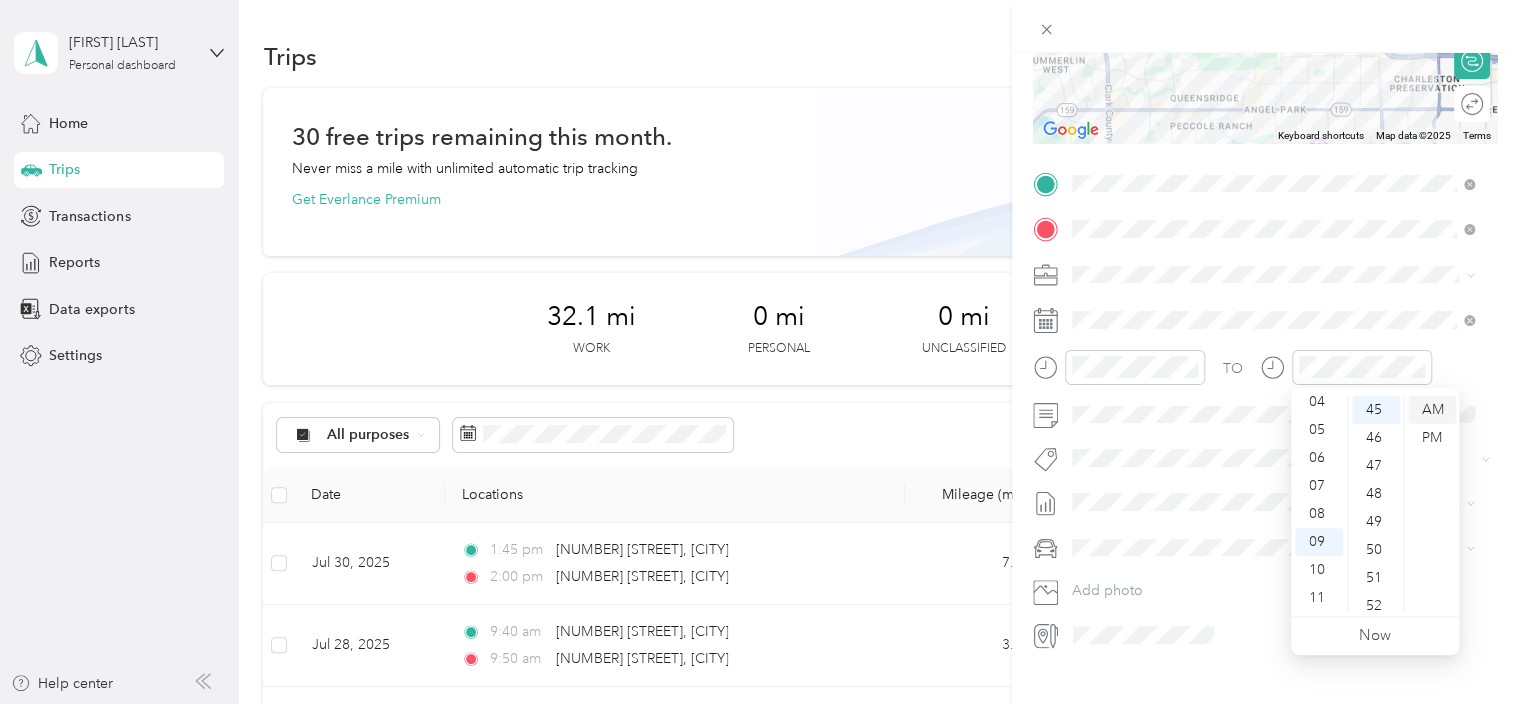 click on "AM" at bounding box center (1432, 410) 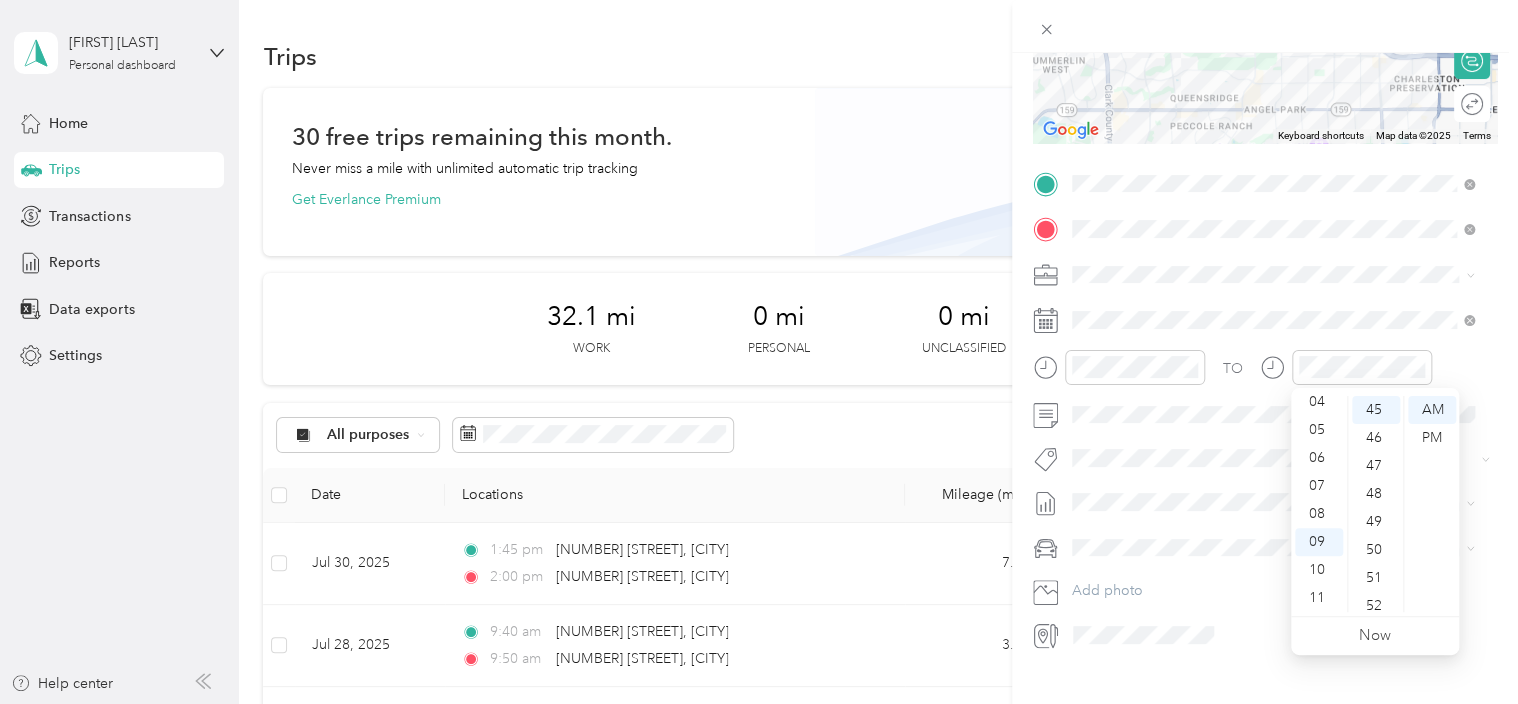 click on "New Trip Save This trip cannot be edited because it is either under review, approved, or paid. Contact your Team Manager to edit it. Miles To navigate the map with touch gestures double-tap and hold your finger on the map, then drag the map. ← Move left → Move right ↑ Move up ↓ Move down + Zoom in - Zoom out Home Jump left by 75% End Jump right by 75% Page Up Jump up by 75% Page Down Jump down by 75% Keyboard shortcuts Map Data Map data ©2025 Map data ©2025 2 km  Click to toggle between metric and imperial units Terms Report a map error Edit route Calculate route Round trip TO Add photo" at bounding box center (1265, 204) 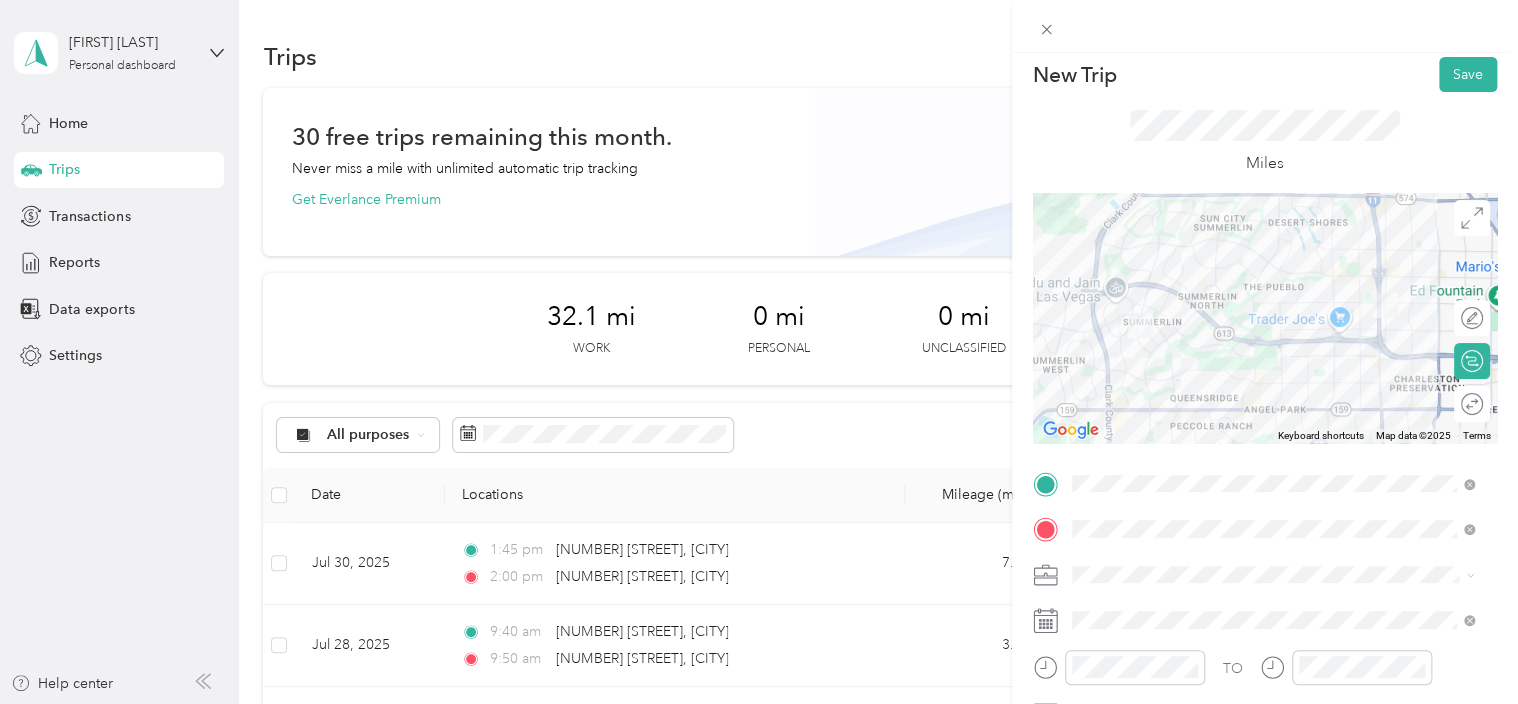 scroll, scrollTop: 0, scrollLeft: 0, axis: both 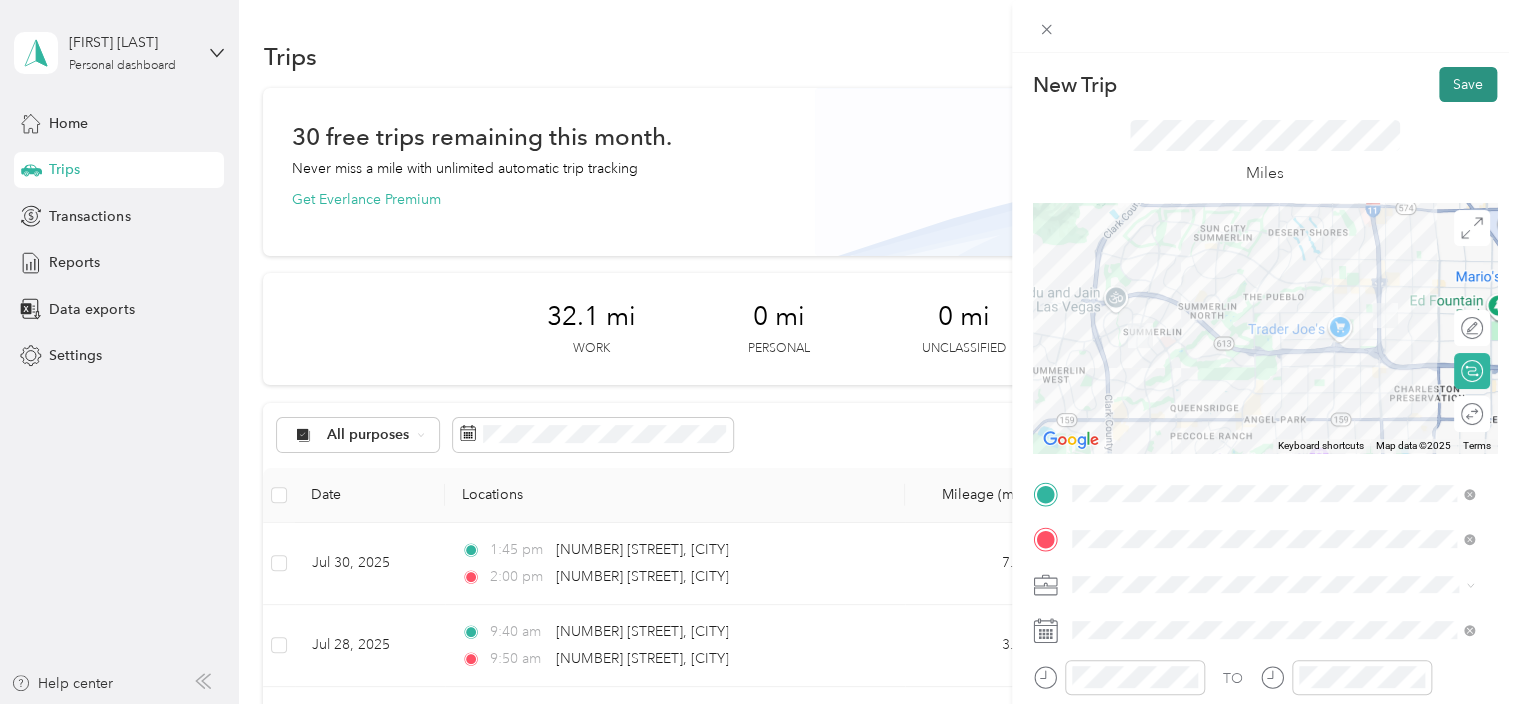 click on "Save" at bounding box center (1468, 84) 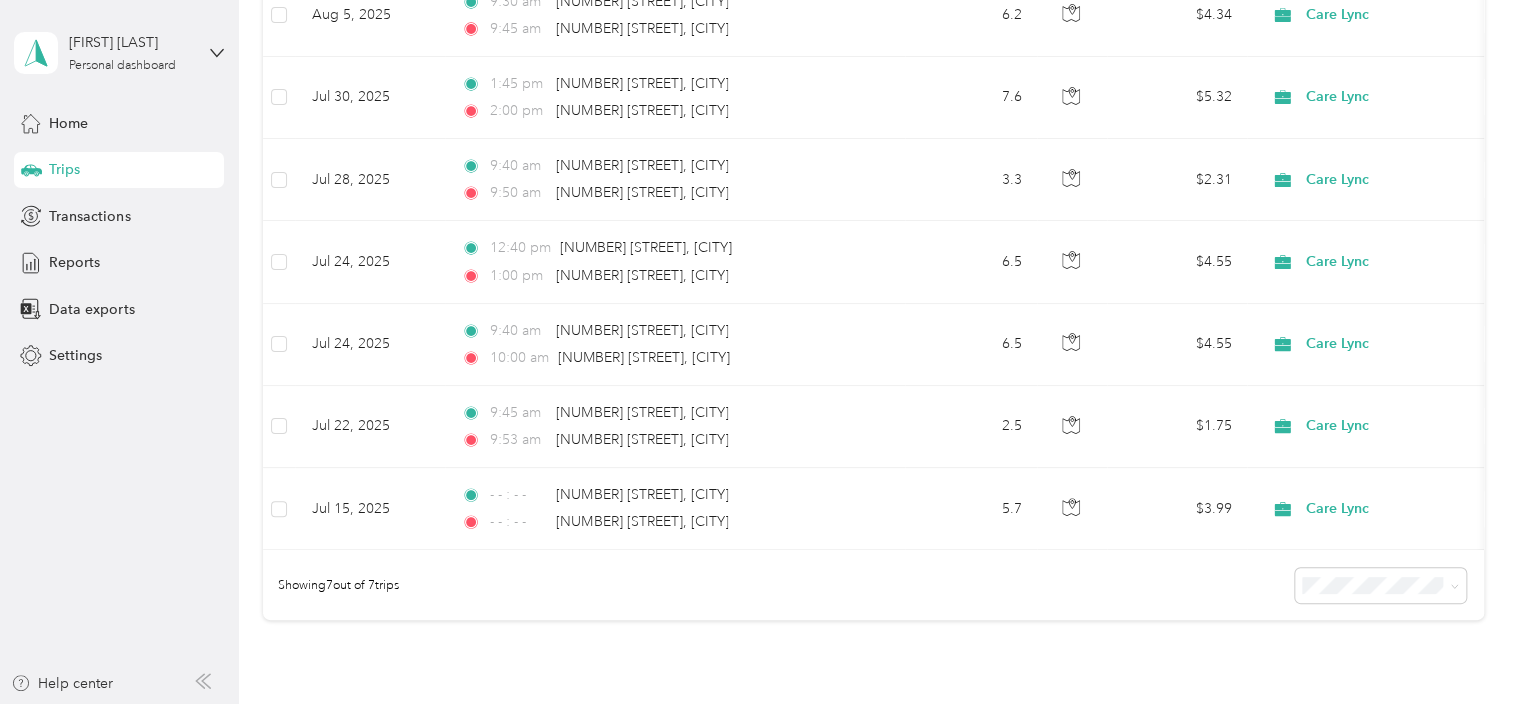 scroll, scrollTop: 604, scrollLeft: 0, axis: vertical 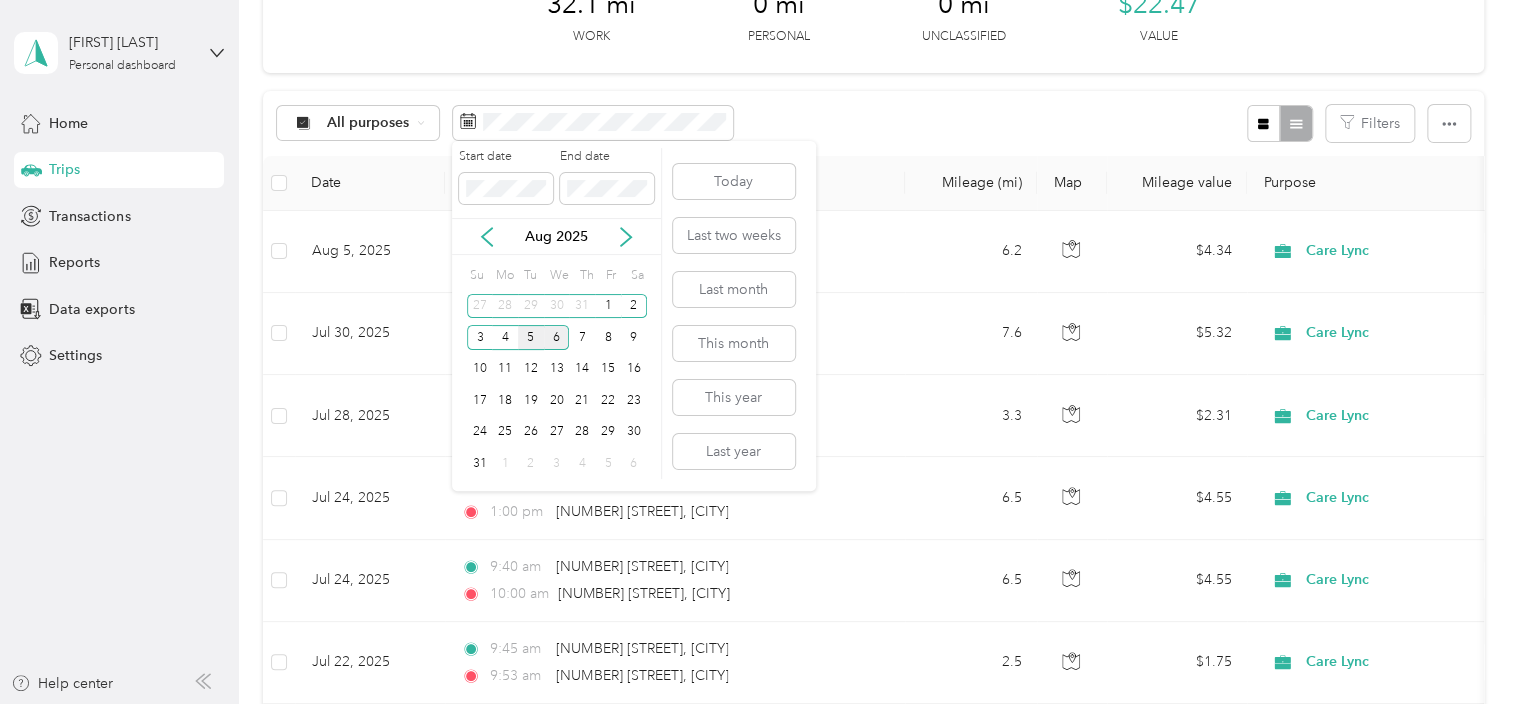 click on "5" at bounding box center [531, 337] 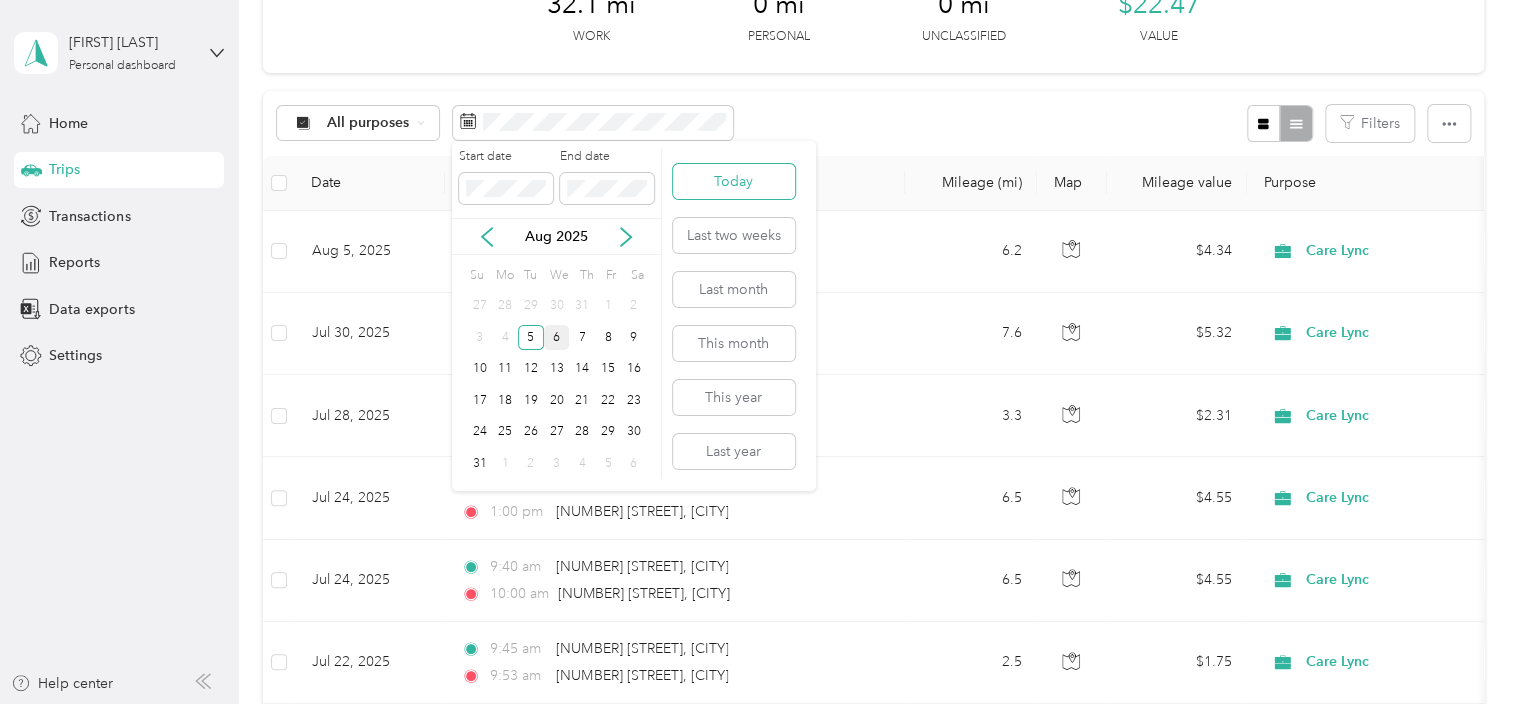 click on "Today" at bounding box center [734, 181] 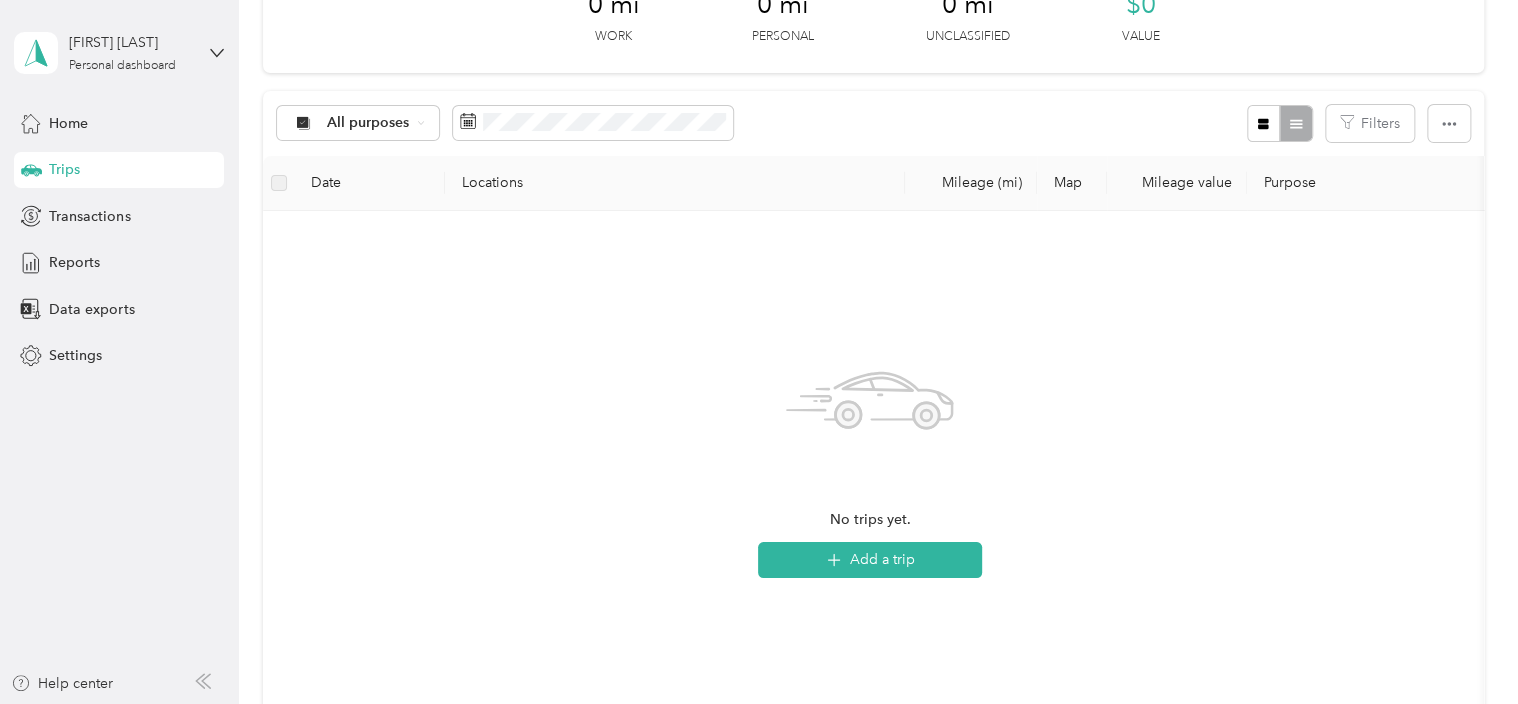 drag, startPoint x: 703, startPoint y: 179, endPoint x: 693, endPoint y: 190, distance: 14.866069 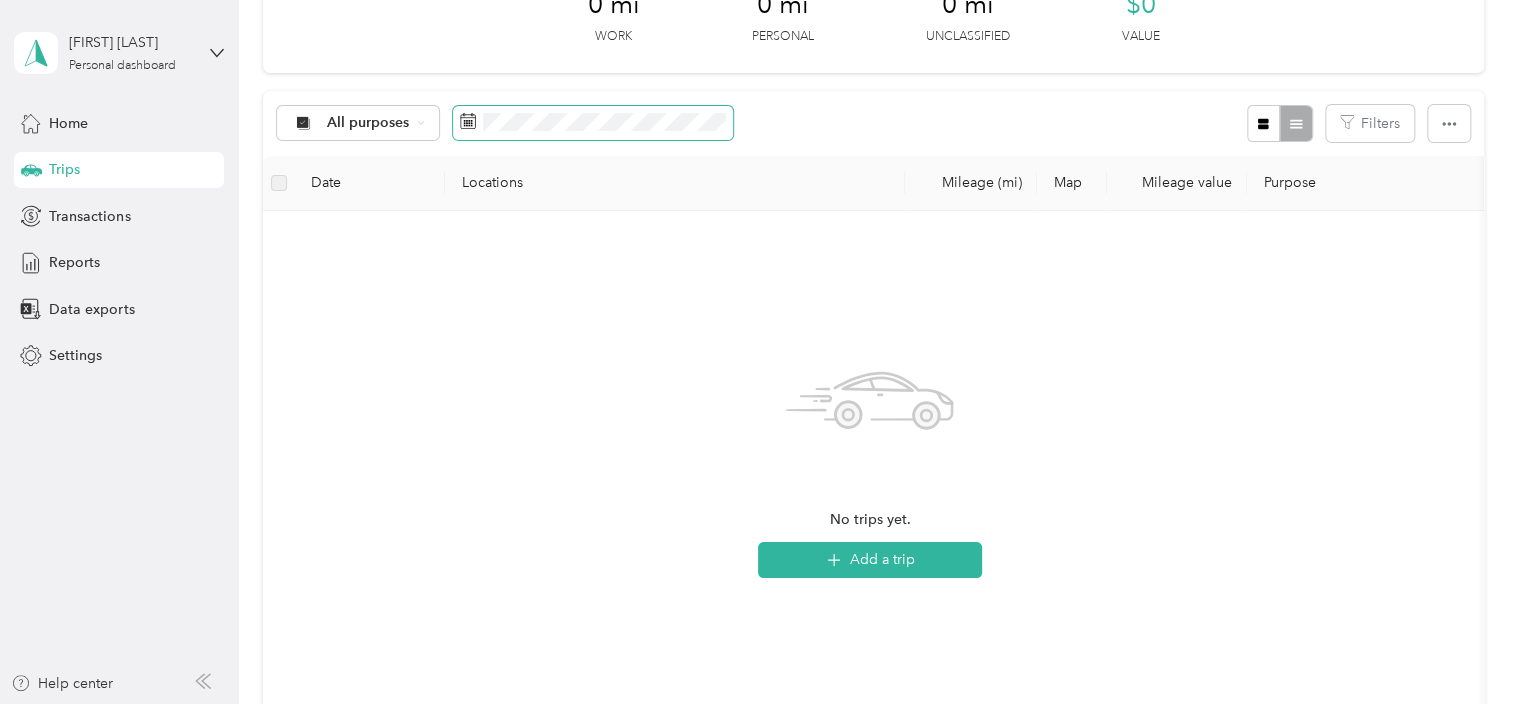 click at bounding box center (593, 123) 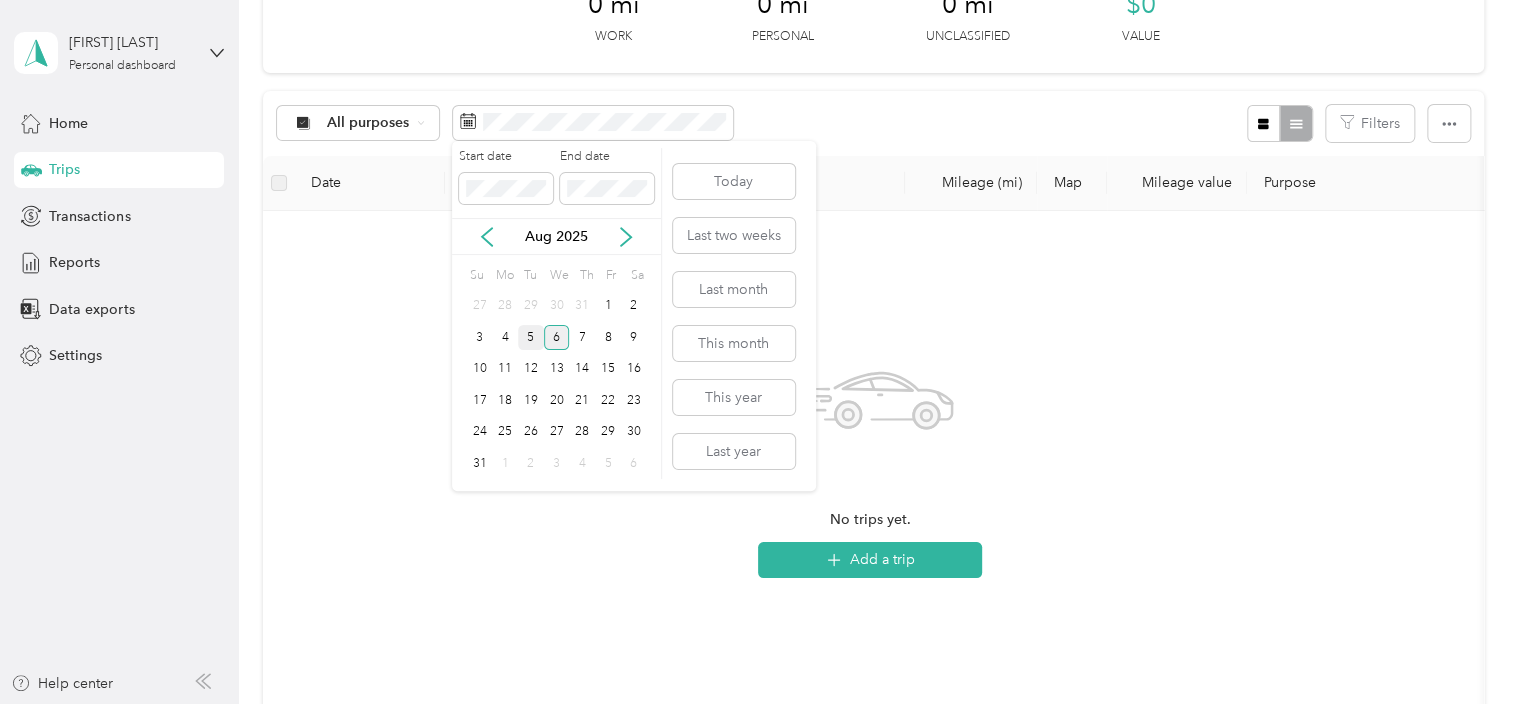 click on "5" at bounding box center (531, 337) 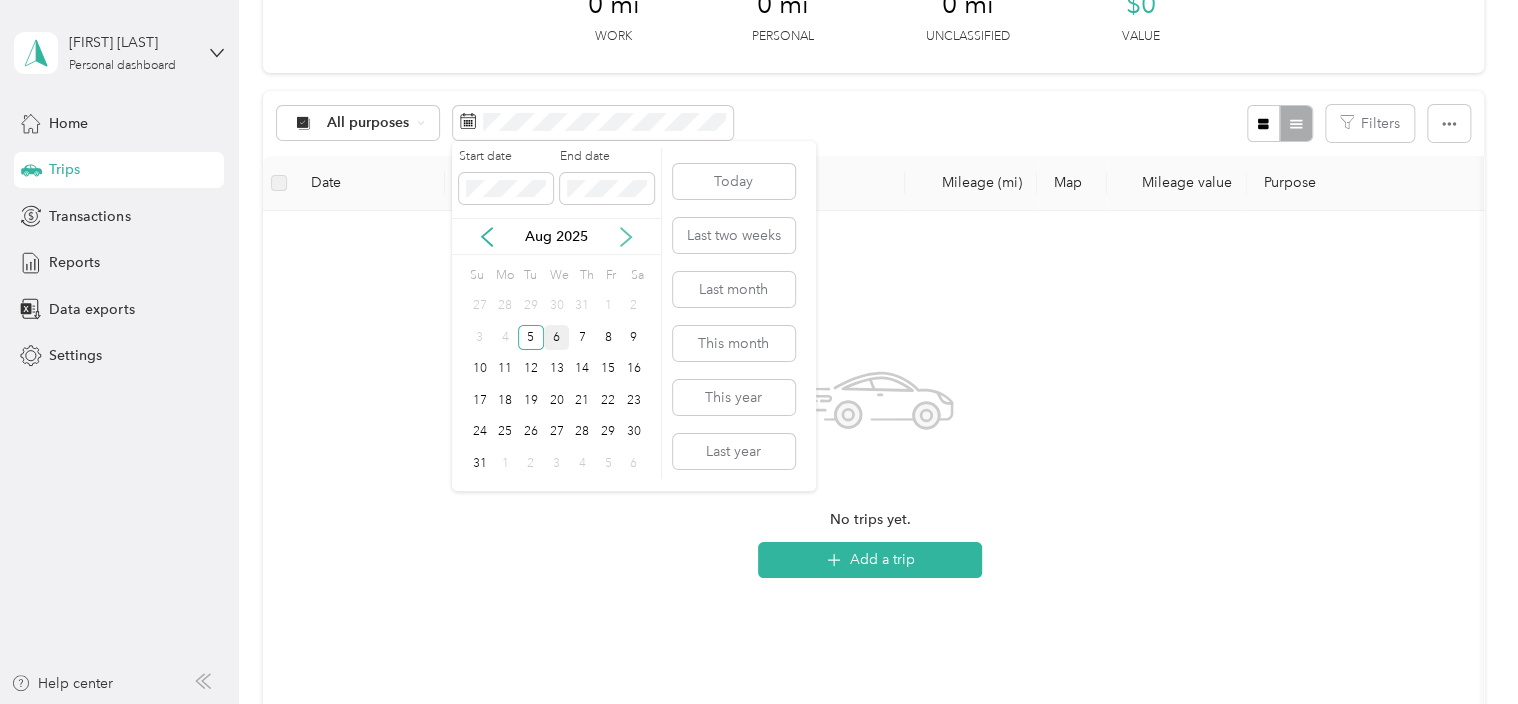 click 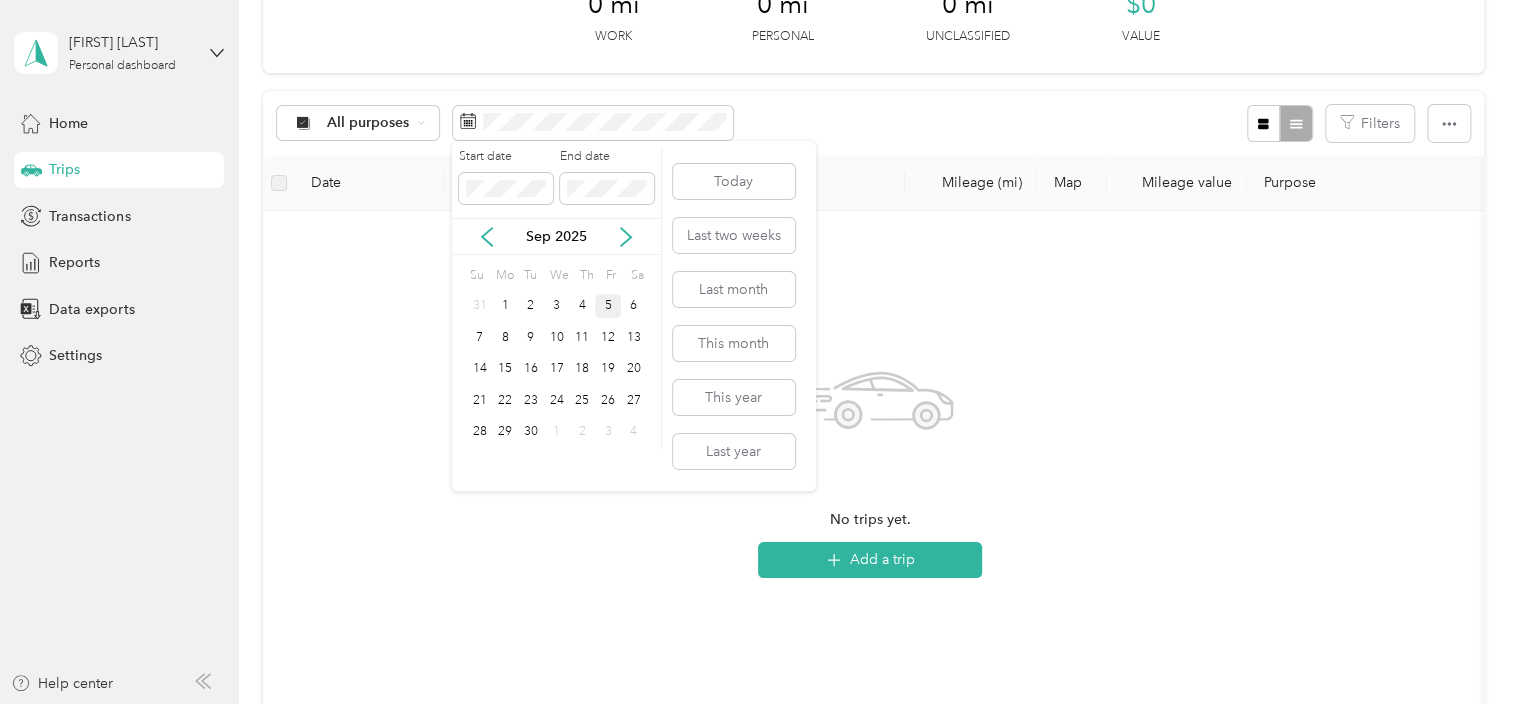 click on "5" at bounding box center (608, 306) 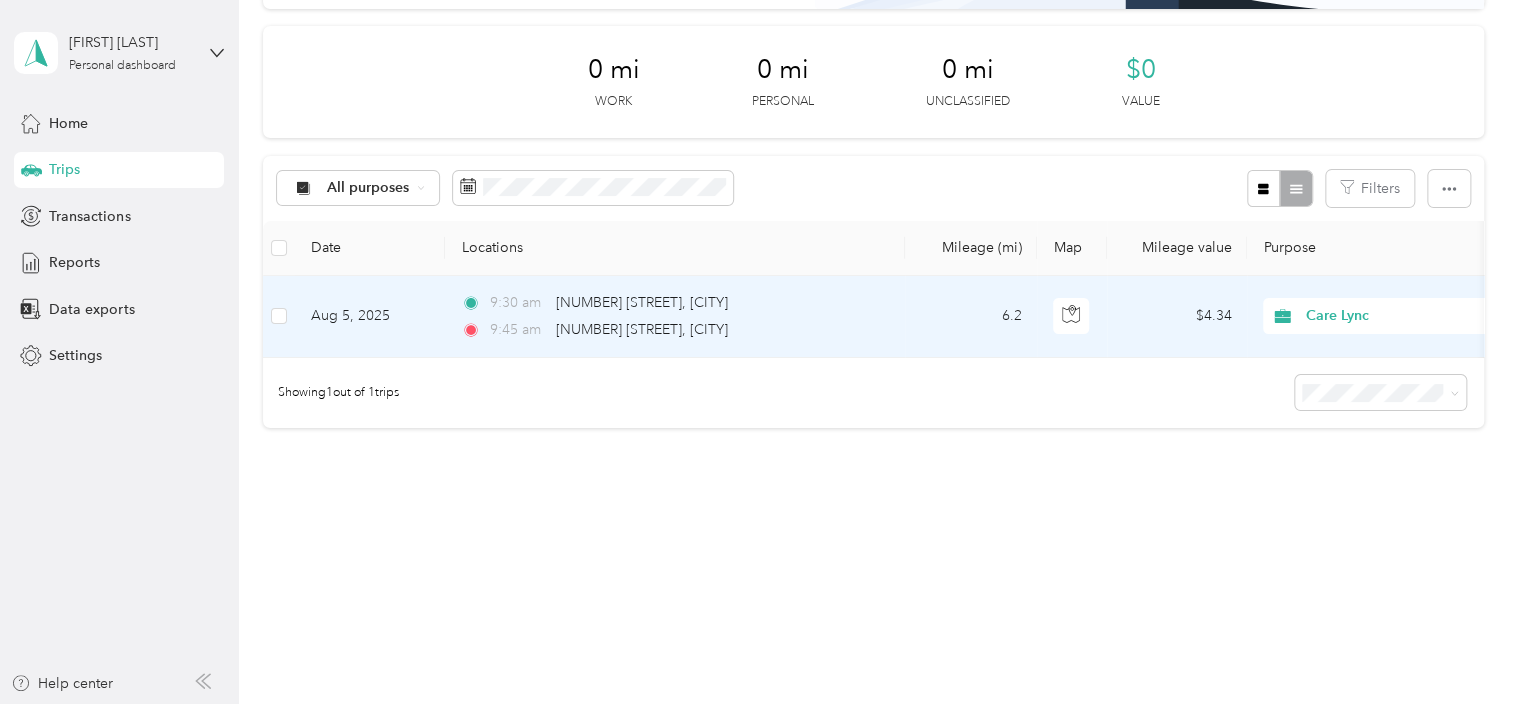 scroll, scrollTop: 261, scrollLeft: 0, axis: vertical 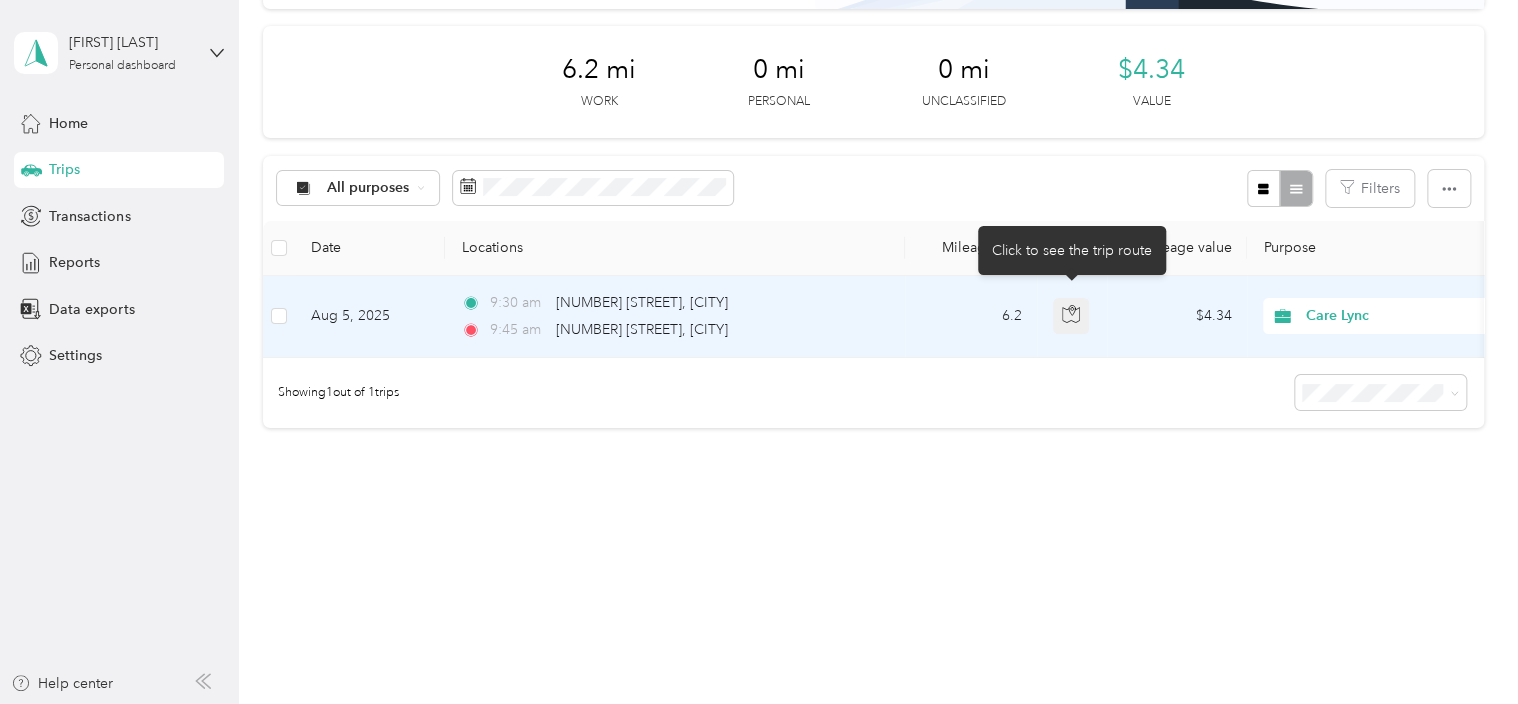click 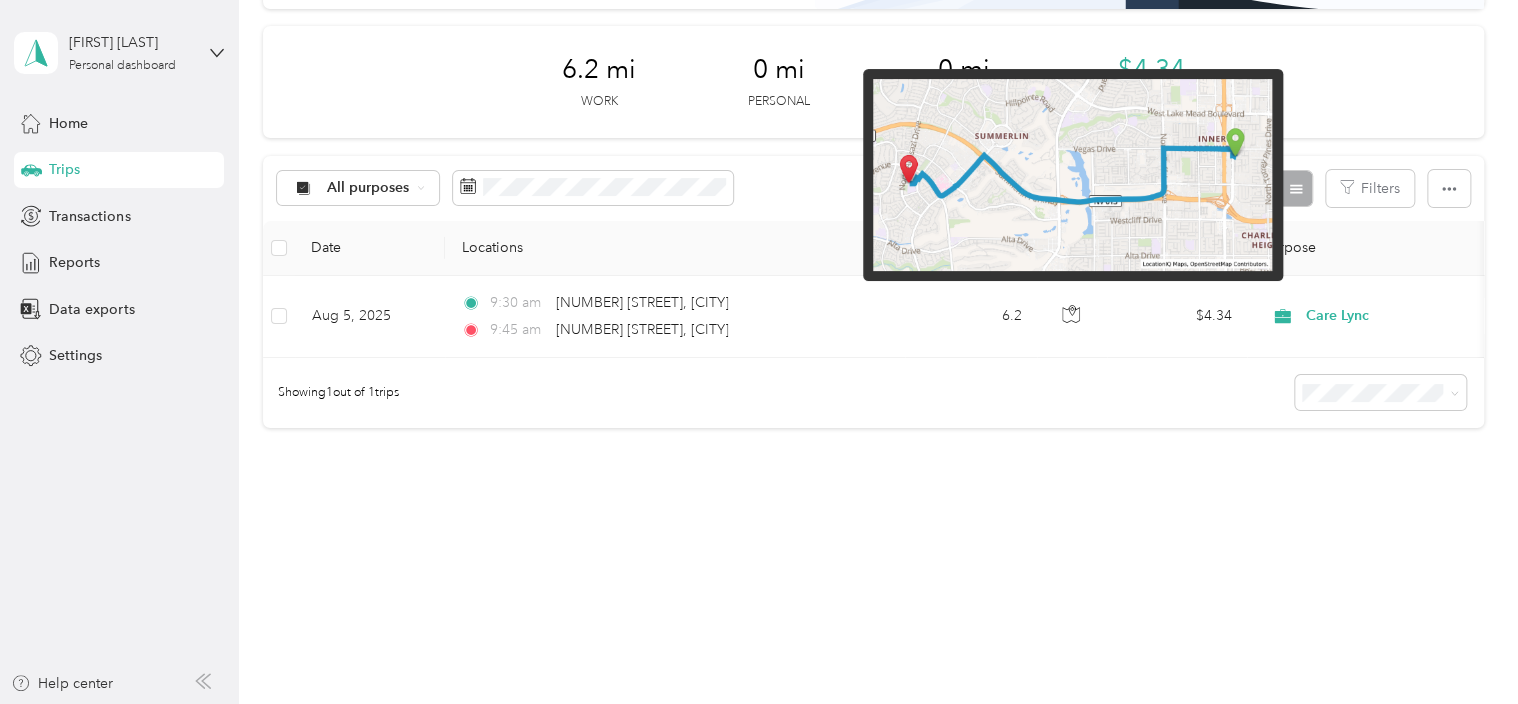 scroll, scrollTop: 0, scrollLeft: 441, axis: horizontal 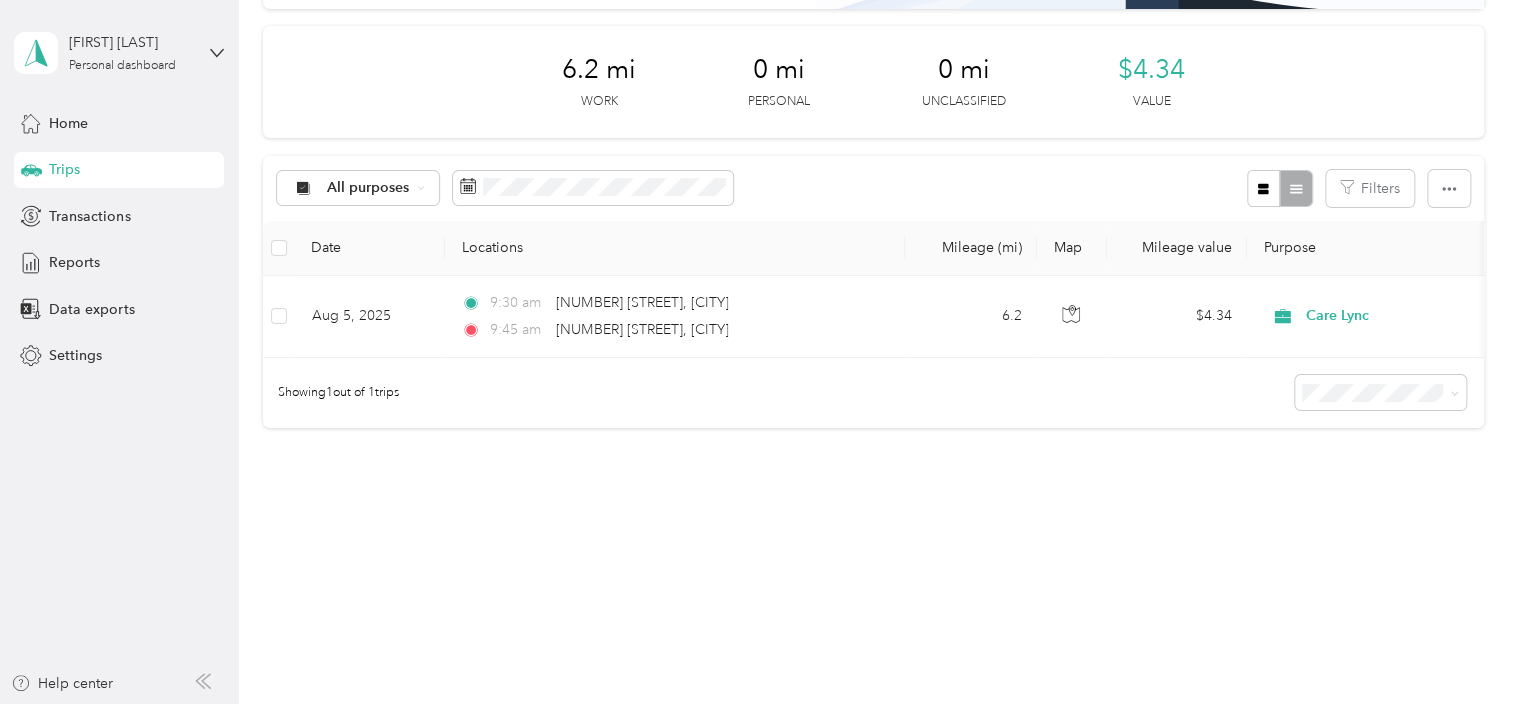 drag, startPoint x: 887, startPoint y: 510, endPoint x: 760, endPoint y: 413, distance: 159.80614 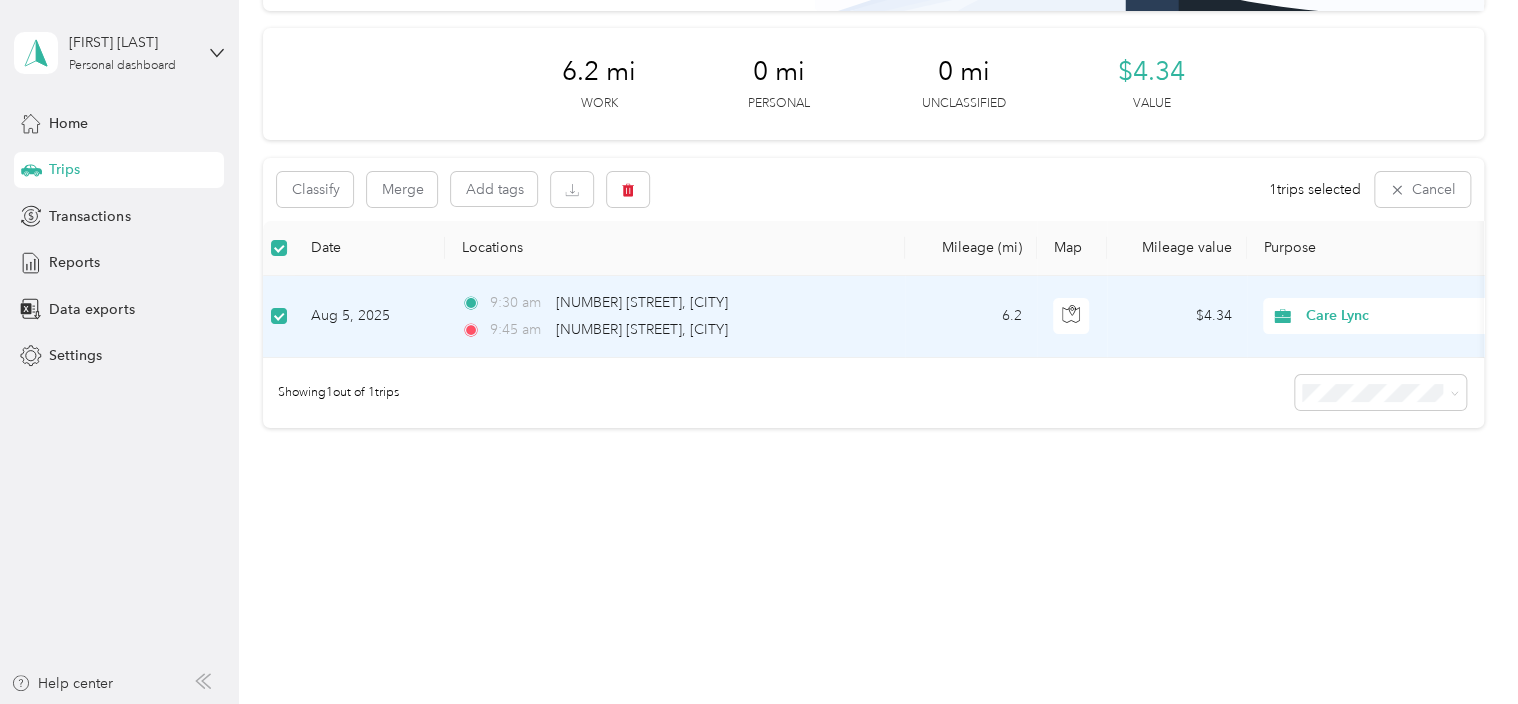 scroll, scrollTop: 260, scrollLeft: 0, axis: vertical 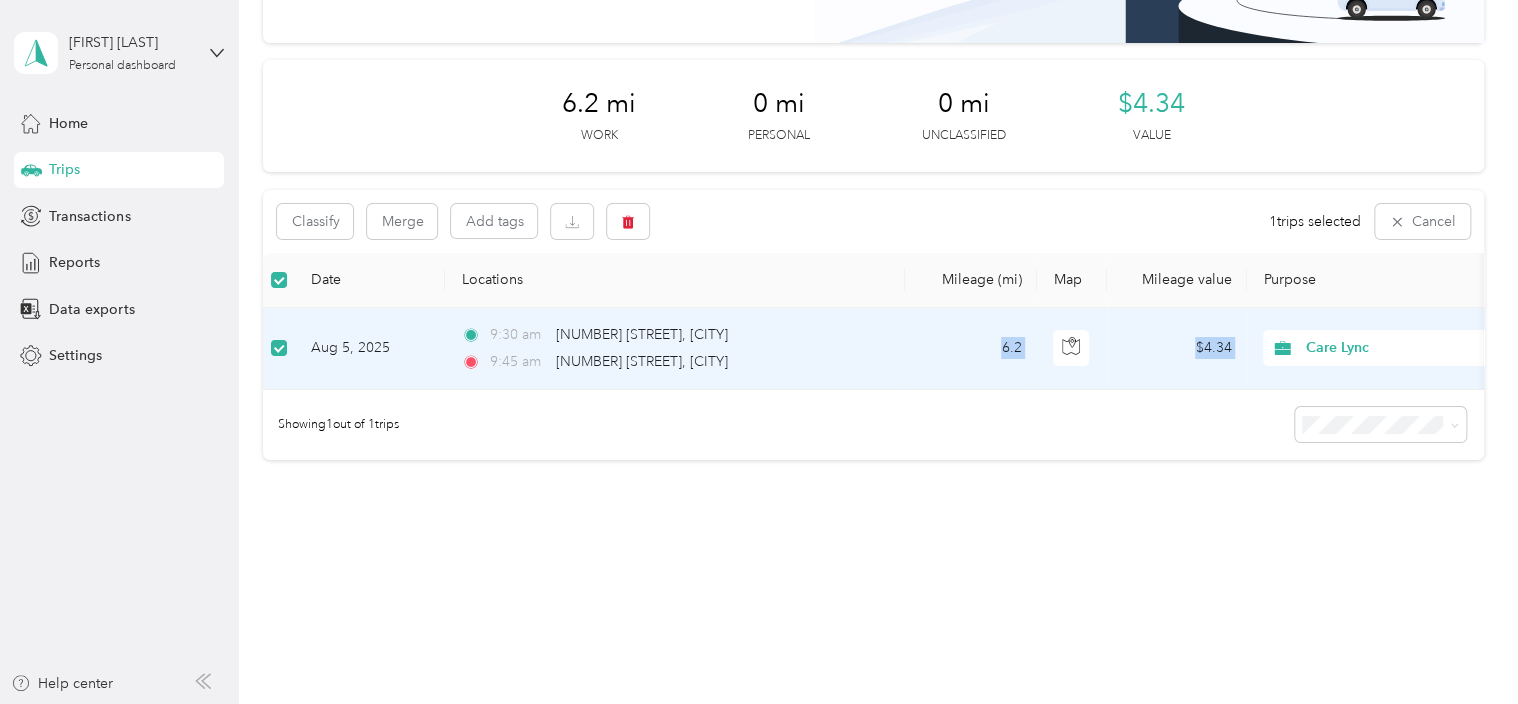 drag, startPoint x: 1501, startPoint y: 309, endPoint x: 1017, endPoint y: 304, distance: 484.02582 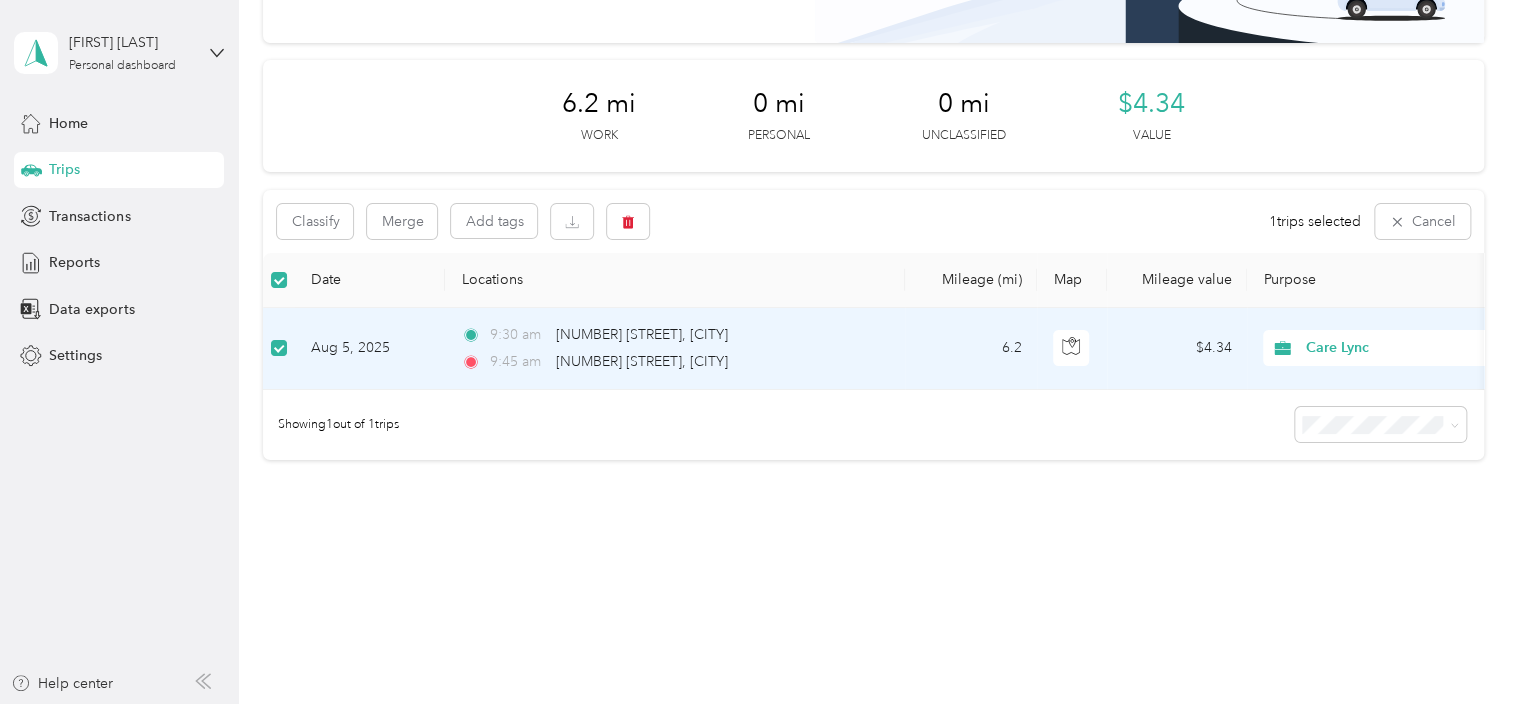 click on "Trips New trip 30 free trips remaining this month. Never miss a mile with unlimited automatic trip tracking Get Everlance Premium [NUMBER]   mi Work 0   mi Personal 0   mi Unclassified $[NUMBER] Value Classify Merge Add tags 1  trips selected Cancel Date Locations Mileage (mi) Map Mileage value Purpose Track Method Report                     [DATE] [TIME] [NUMBER] [STREET], [CITY] [TIME] [NUMBER] [STREET], [CITY] [NUMBER] $[NUMBER] Care Lync Manual Aug [YEAR] Showing  1  out of   1  trips" at bounding box center (873, 212) 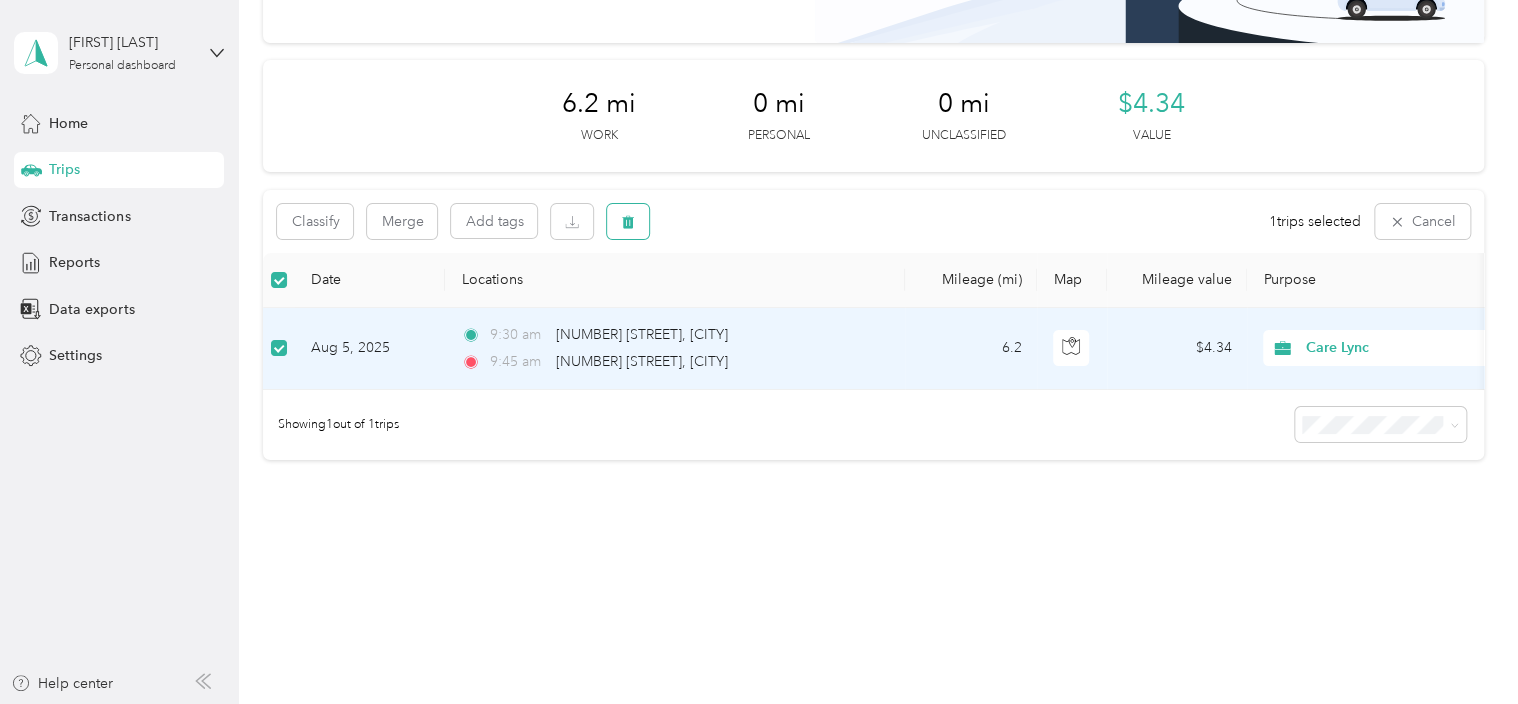 click 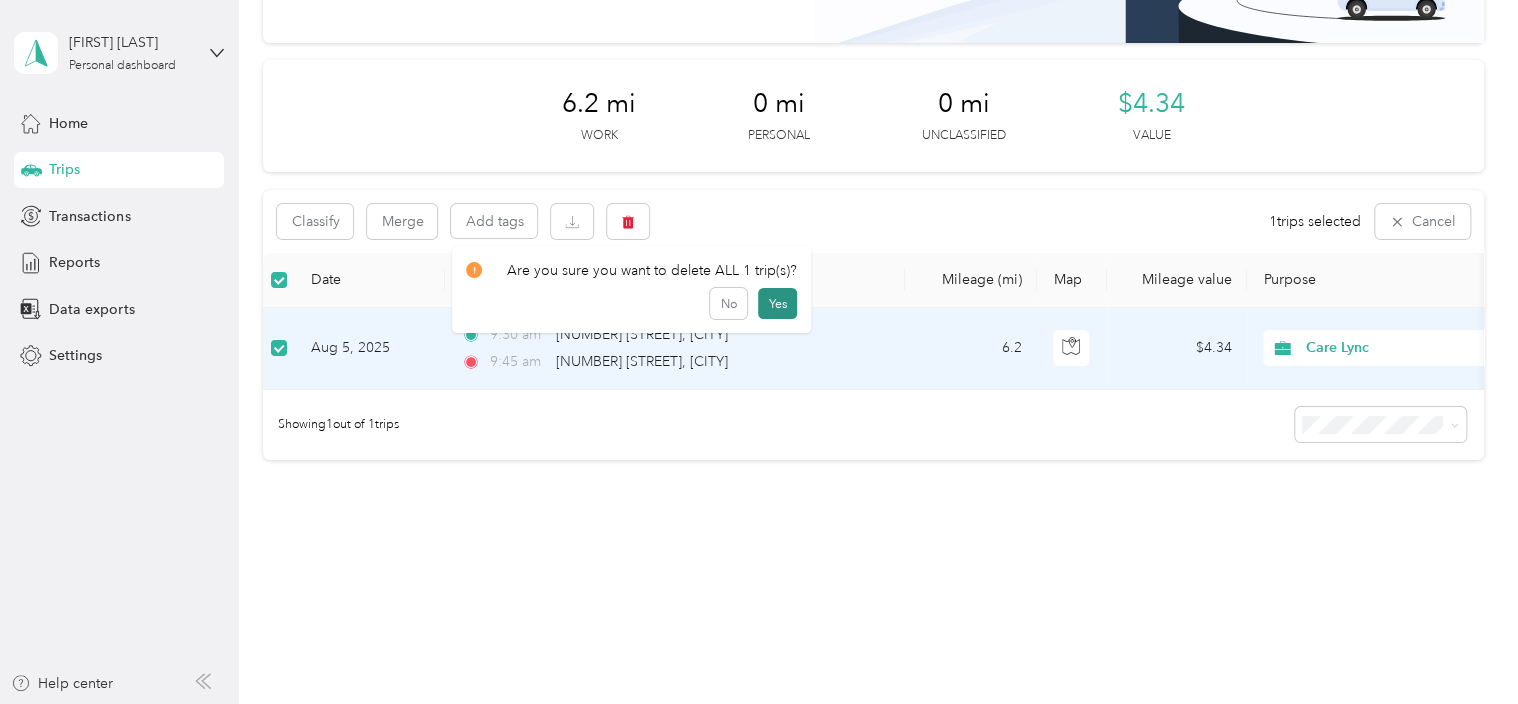 click on "Yes" at bounding box center [777, 304] 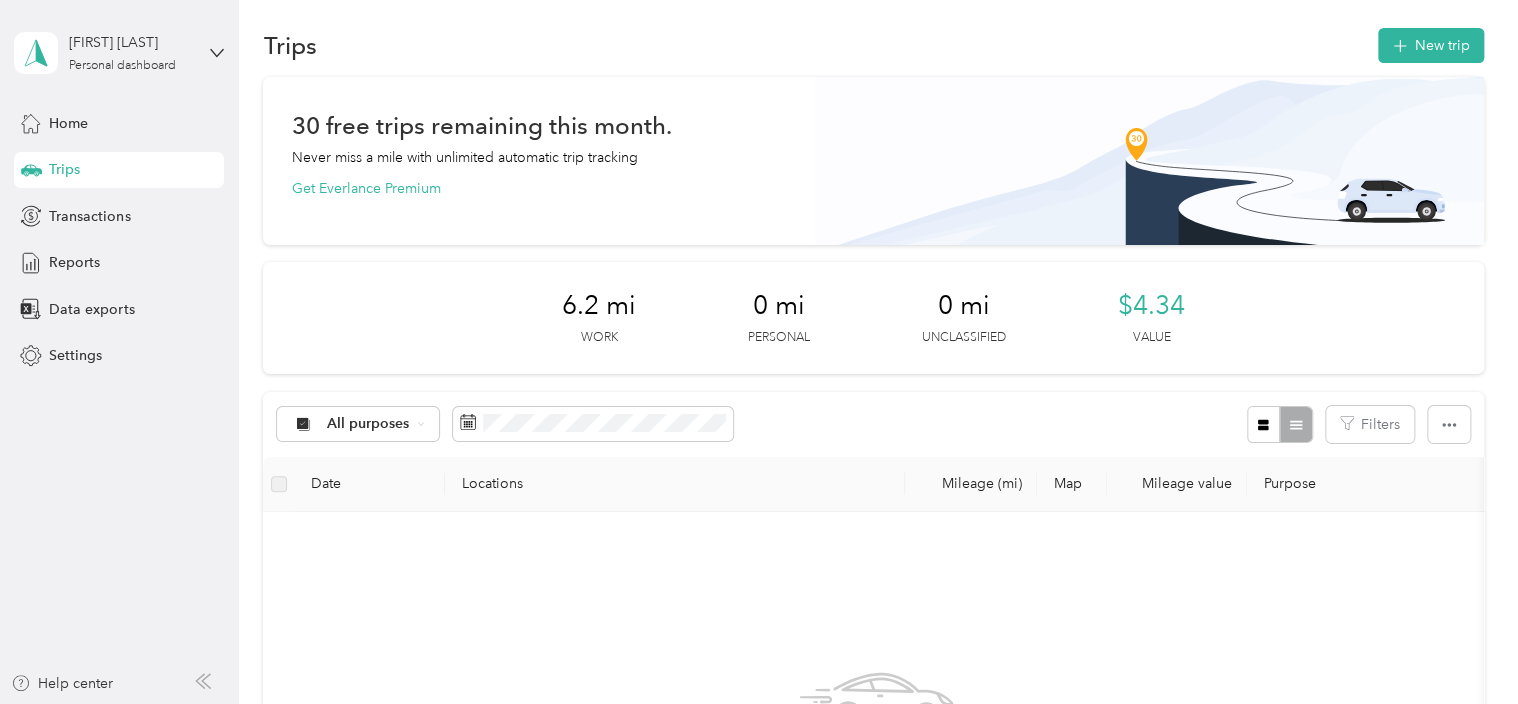scroll, scrollTop: 0, scrollLeft: 0, axis: both 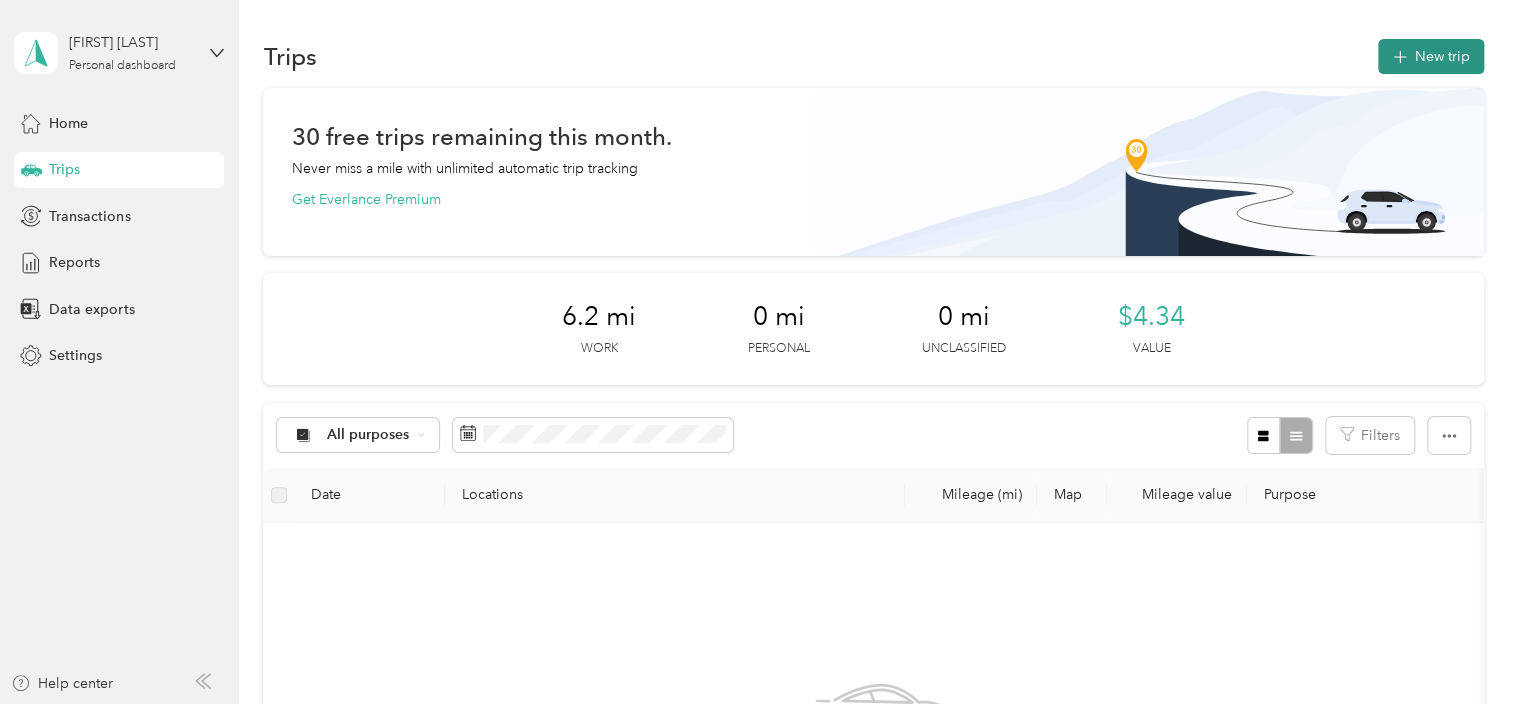 click on "New trip" at bounding box center [1431, 56] 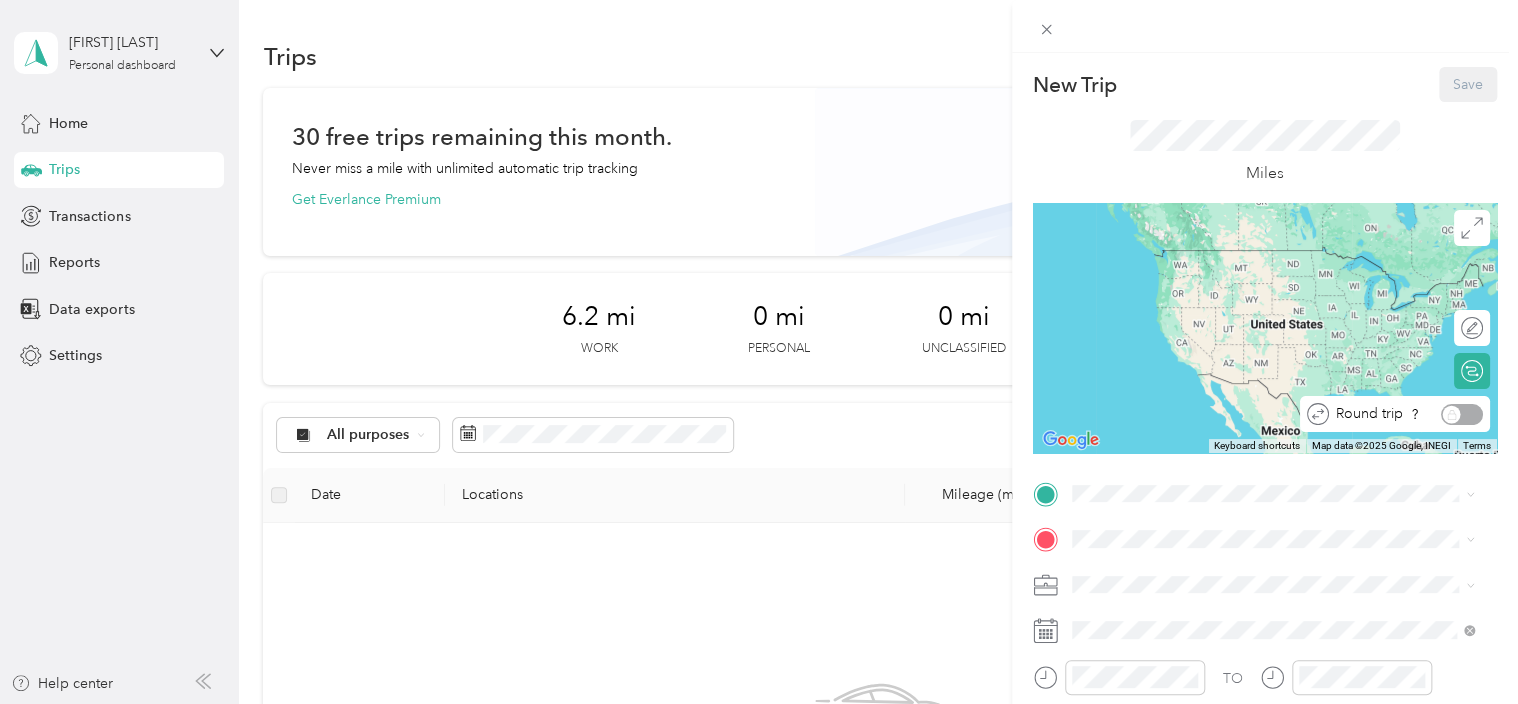 click on "Round trip" at bounding box center (1406, 414) 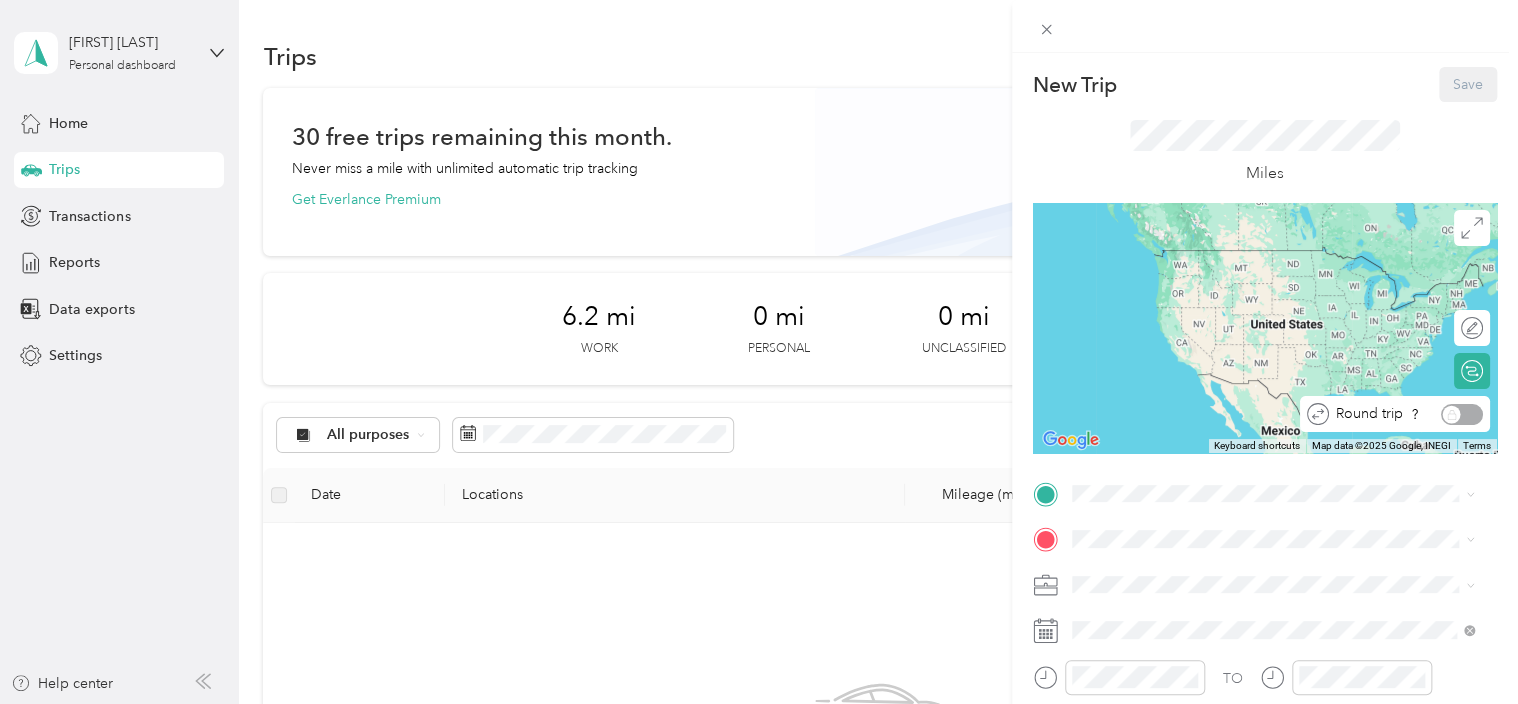 click on "Round trip" at bounding box center [1406, 414] 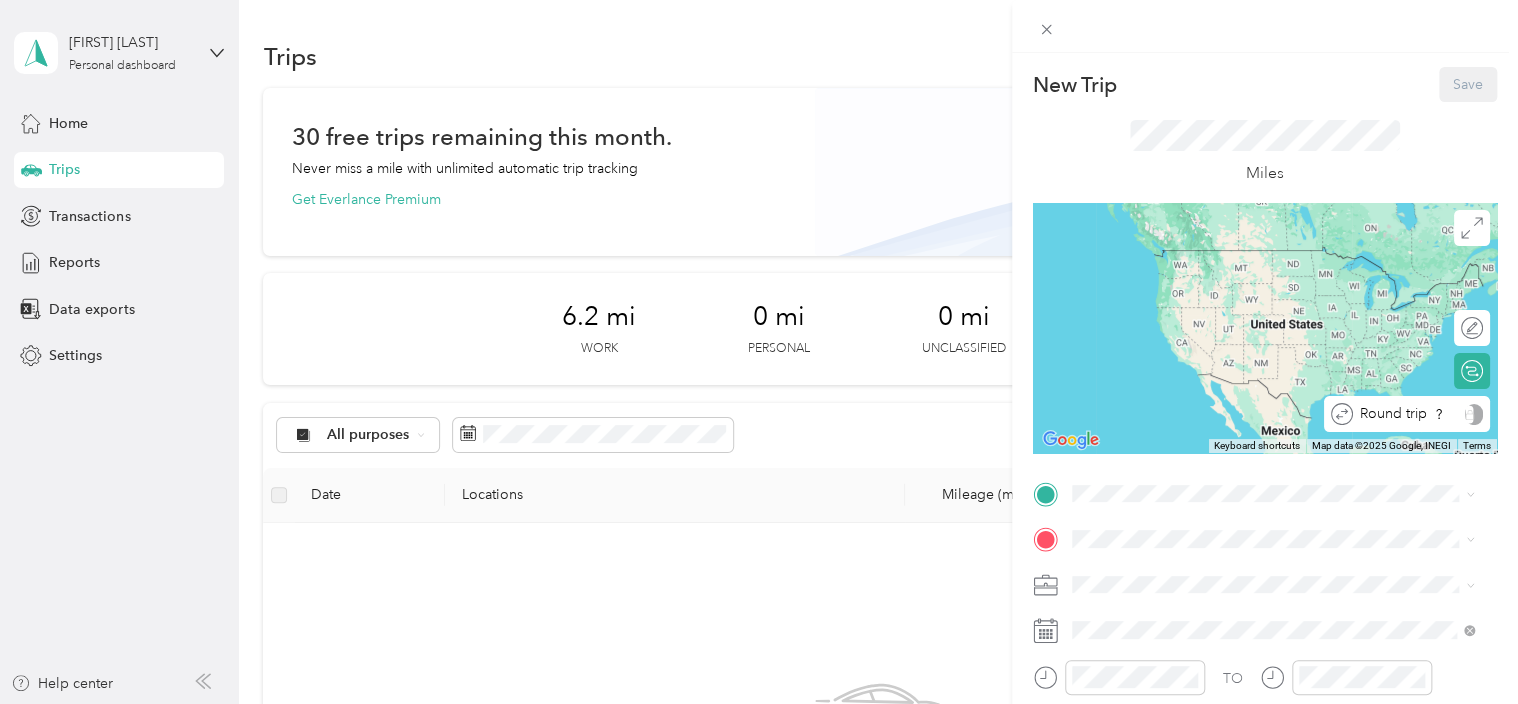 click on "Round trip" at bounding box center [1418, 414] 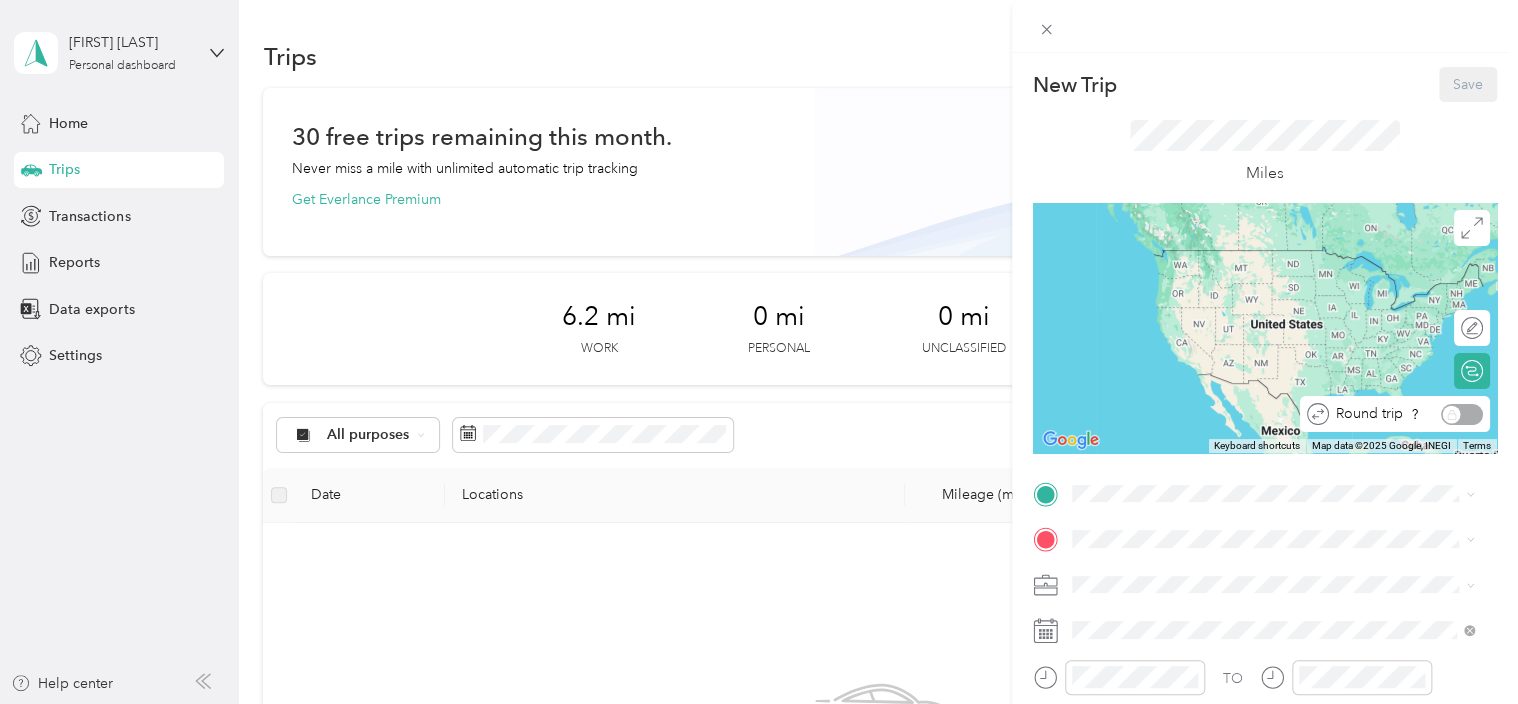 click on "Round trip" at bounding box center [1406, 414] 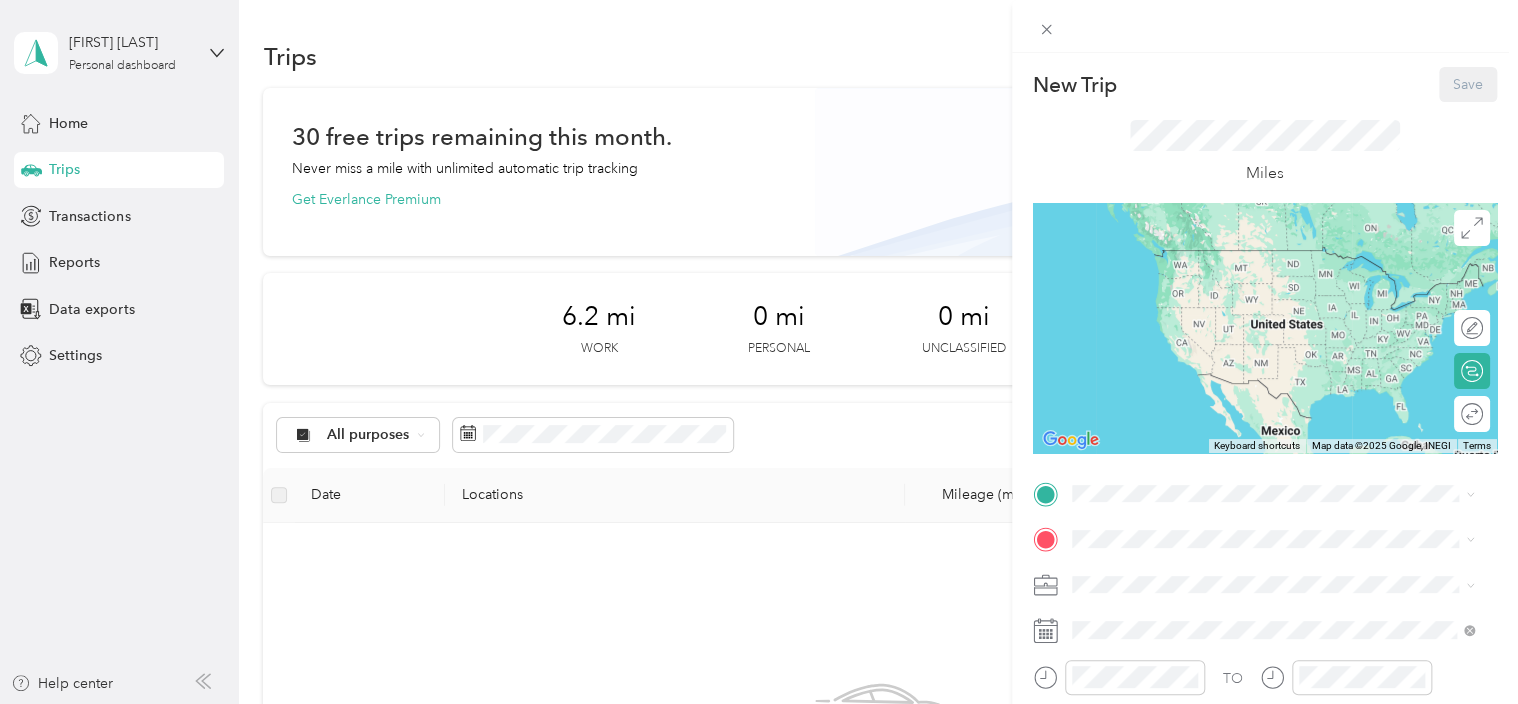 click on "Round trip" at bounding box center (1472, 414) 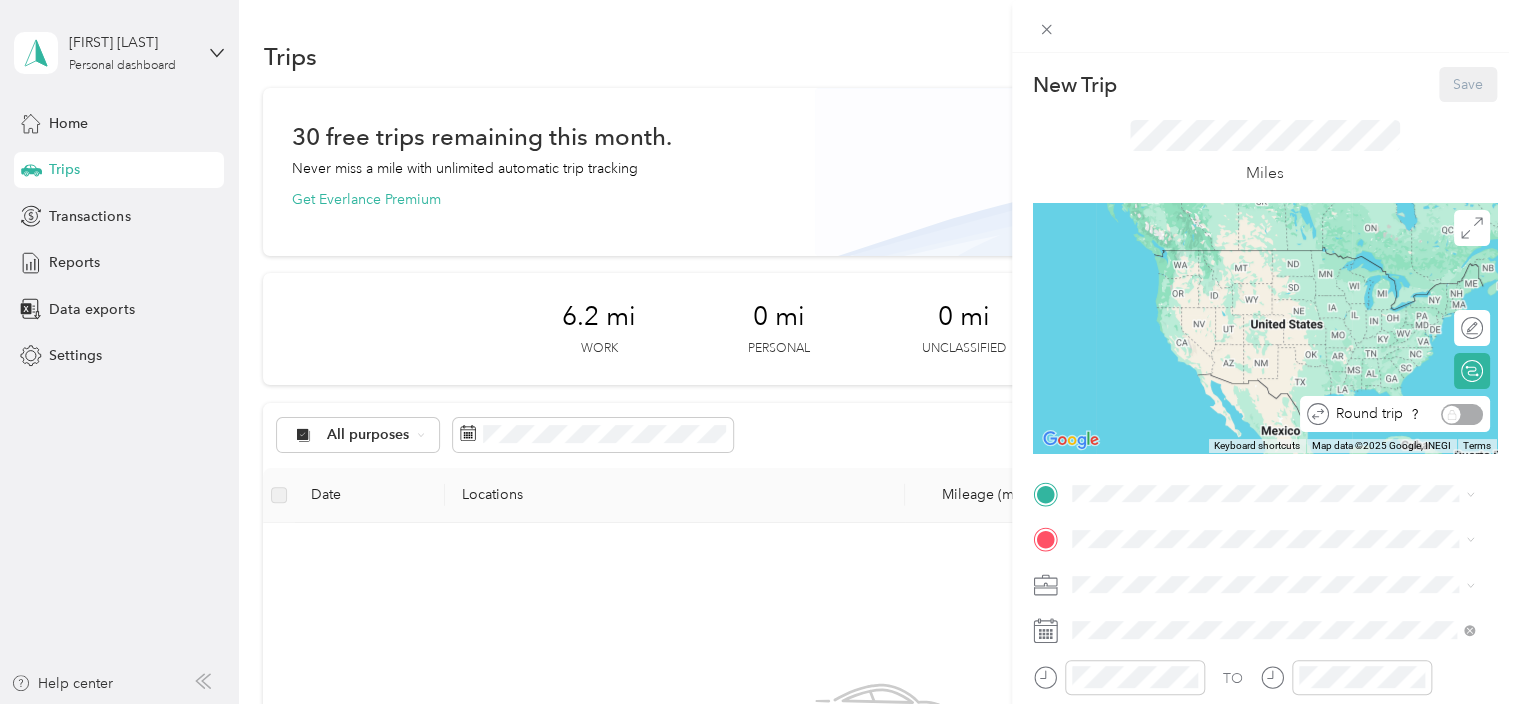 click on "Round trip" at bounding box center [1406, 414] 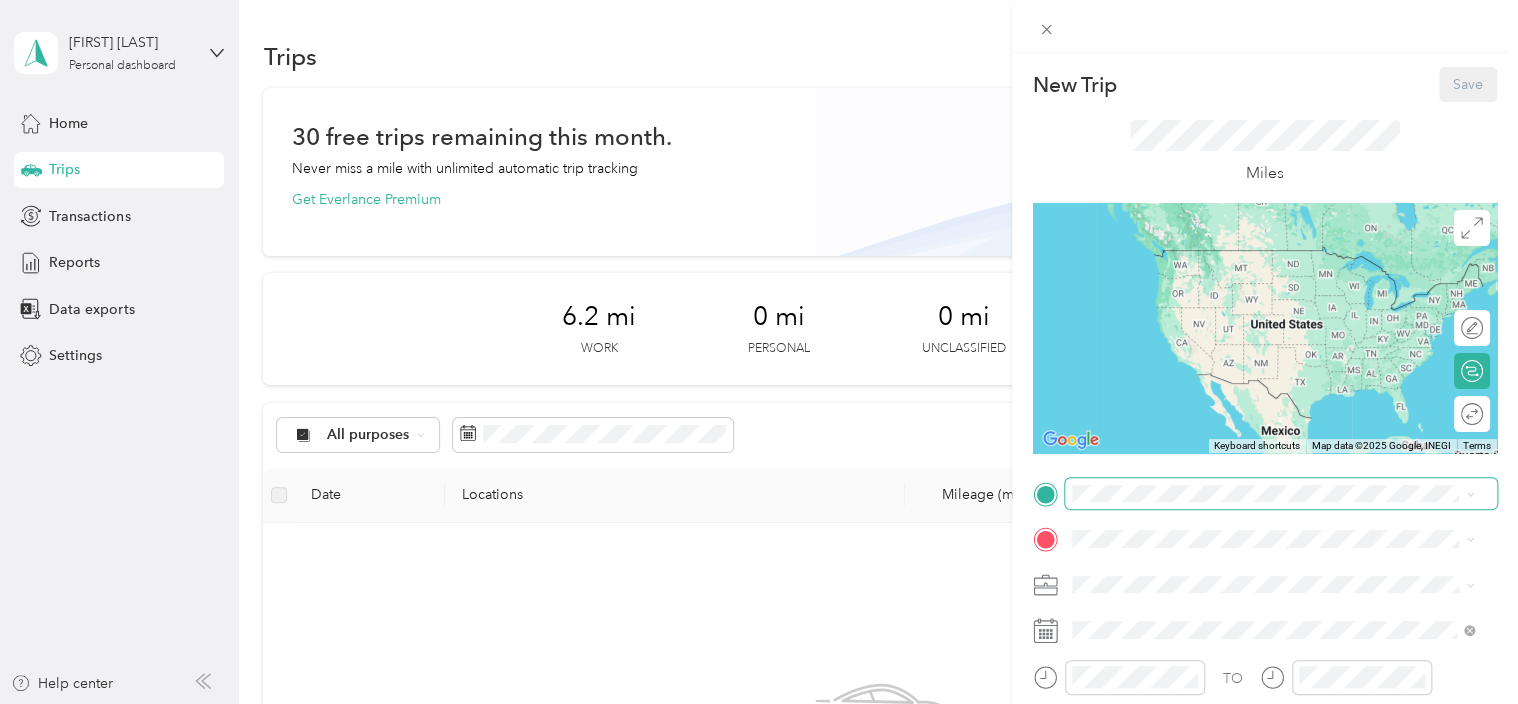 click at bounding box center [1281, 494] 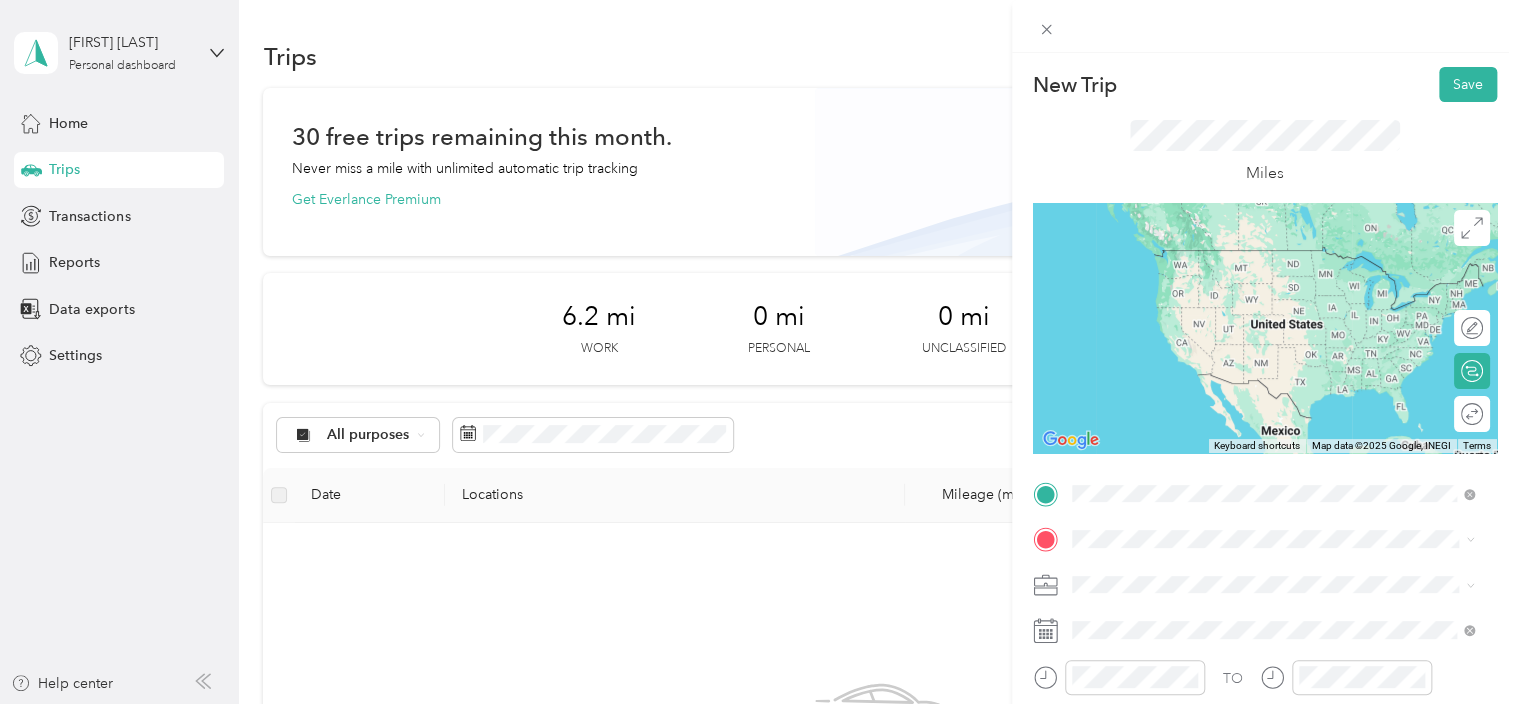 click on "[NUMBER] [STREET]
[CITY], [STATE] [POSTAL_CODE], [COUNTRY]" at bounding box center [1253, 258] 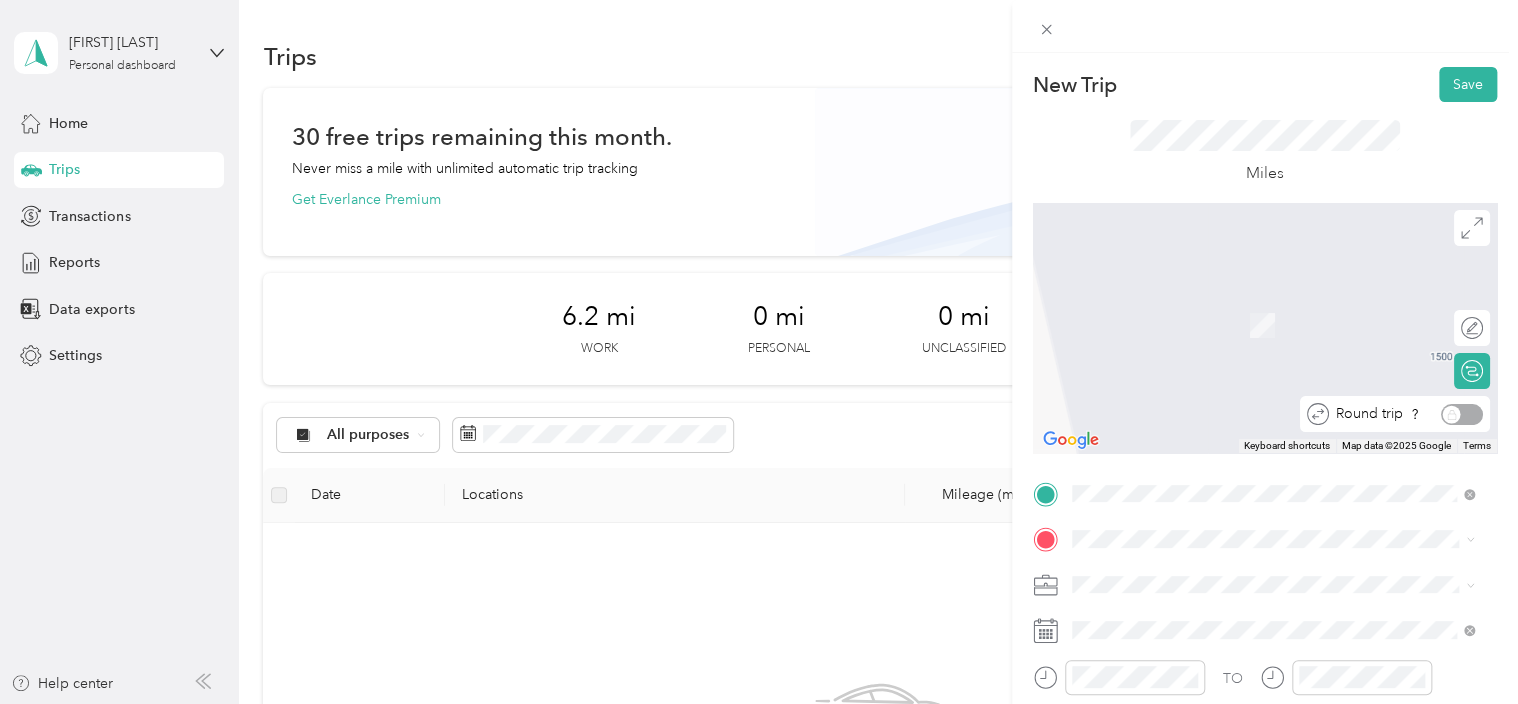 click on "Round trip" at bounding box center (1406, 414) 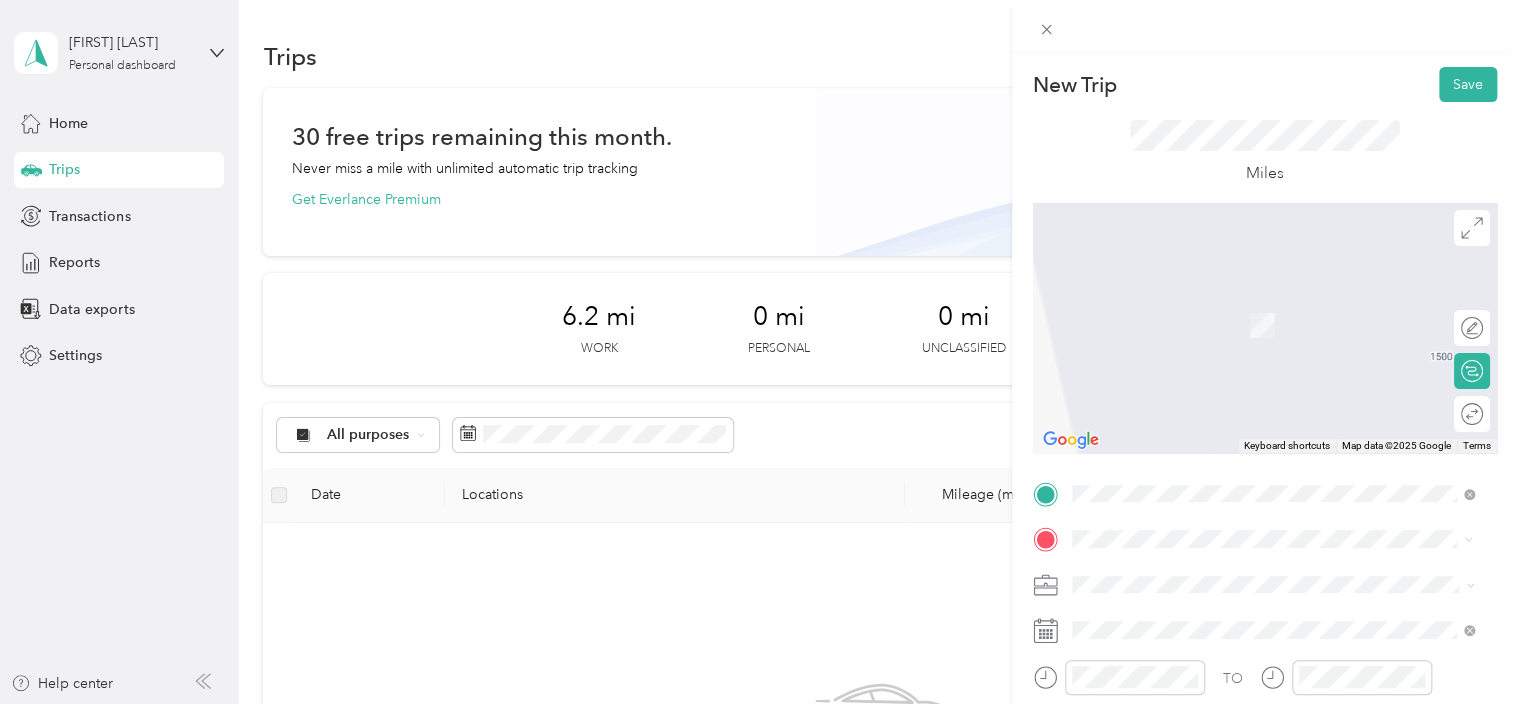 click on "[NUMBER] [STREET]
[CITY], [STATE] [POSTAL_CODE], [COUNTRY]" at bounding box center (1253, 303) 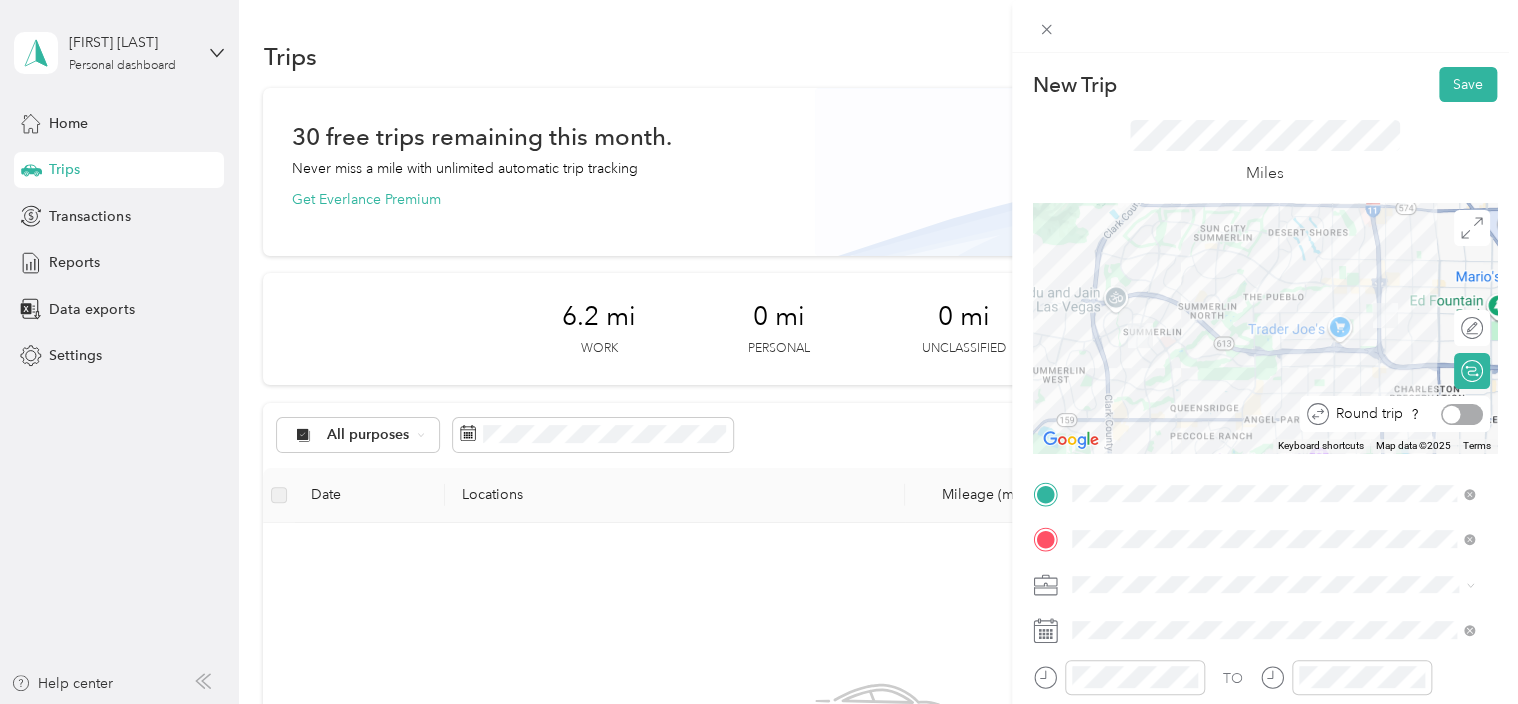 click at bounding box center (1462, 414) 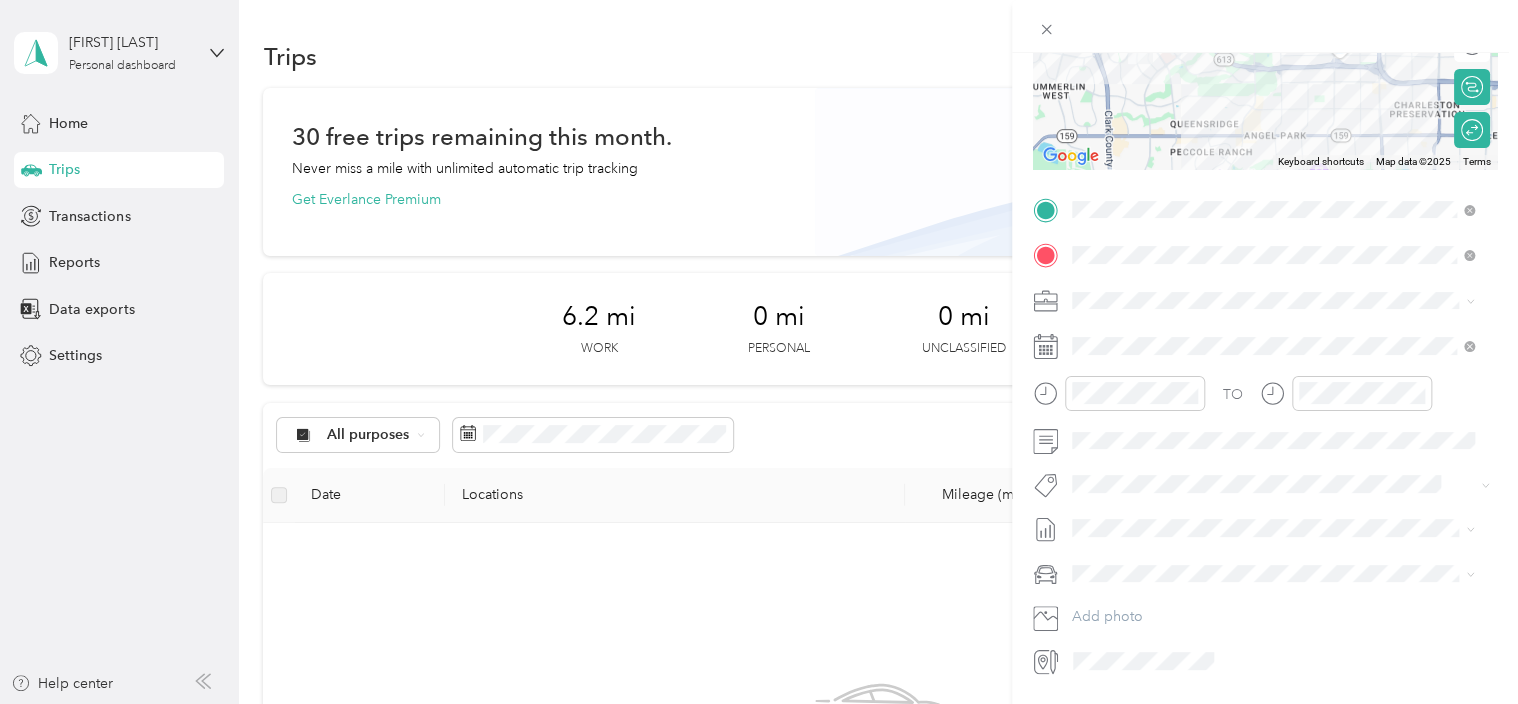 scroll, scrollTop: 341, scrollLeft: 0, axis: vertical 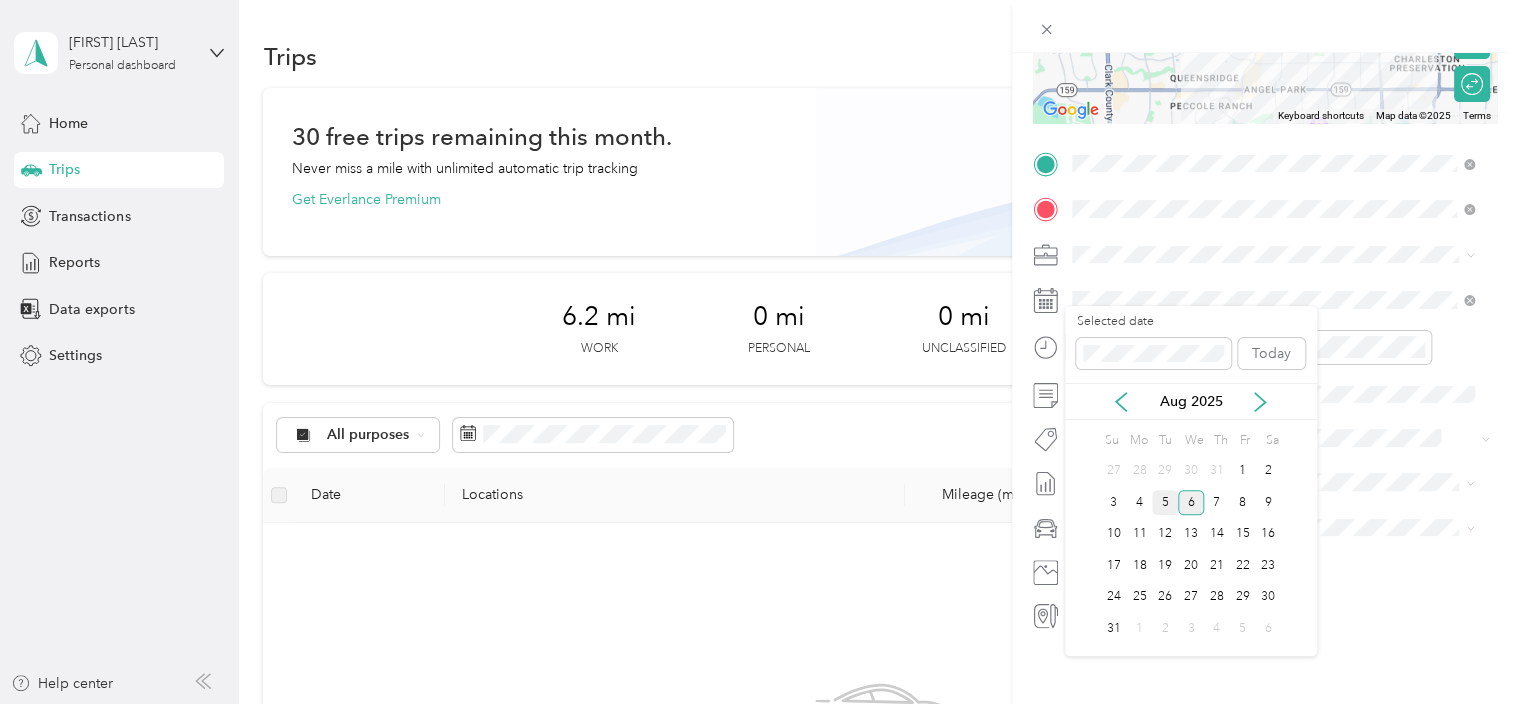 click on "5" at bounding box center [1165, 502] 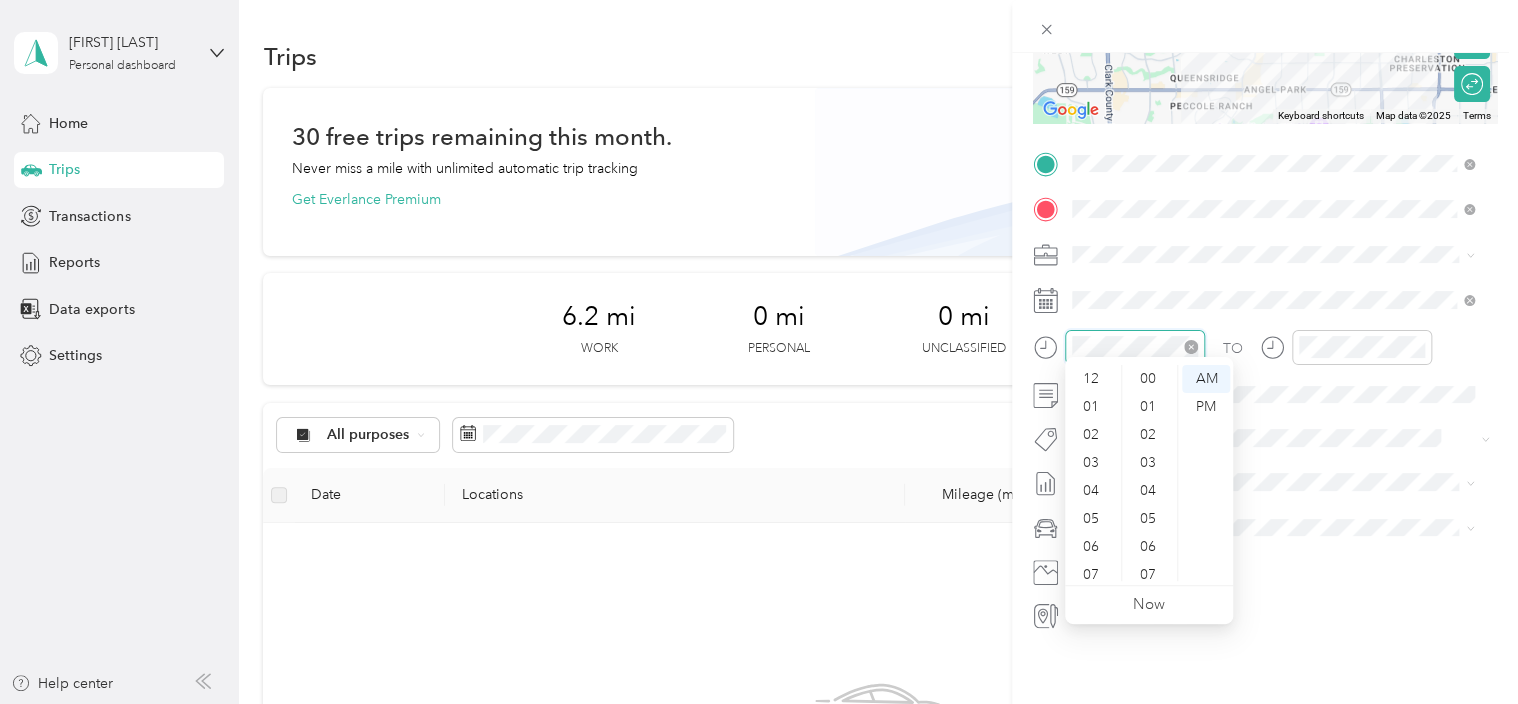 scroll, scrollTop: 532, scrollLeft: 0, axis: vertical 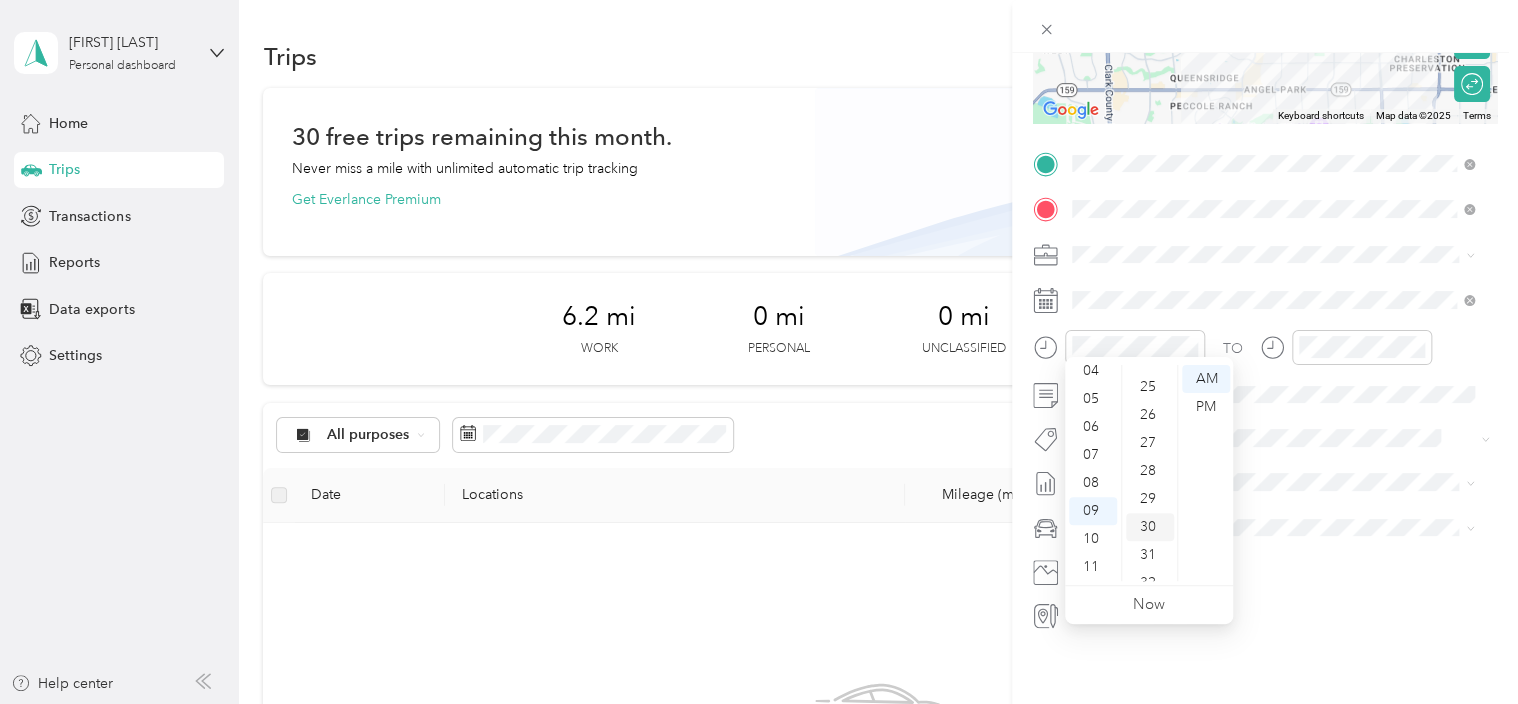 click on "30" at bounding box center [1150, 527] 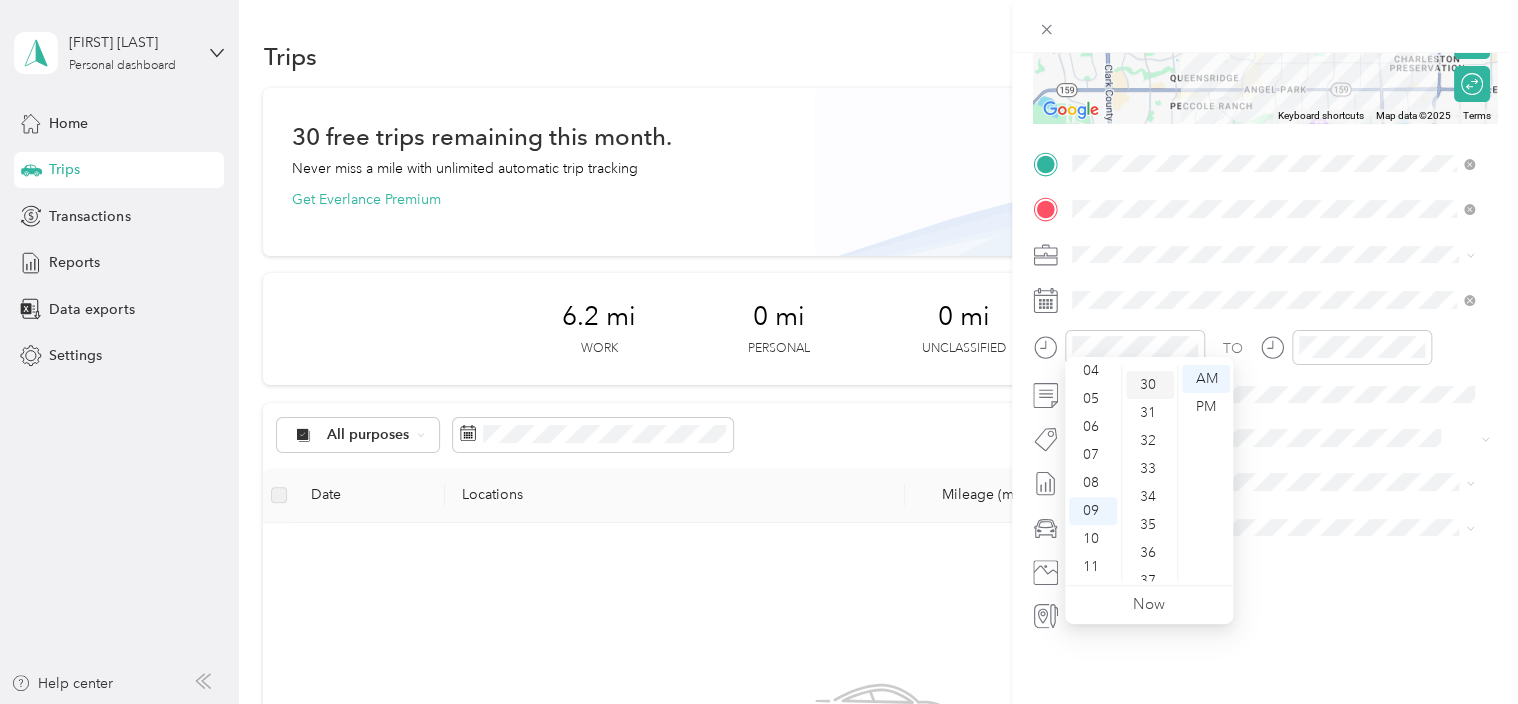 scroll, scrollTop: 840, scrollLeft: 0, axis: vertical 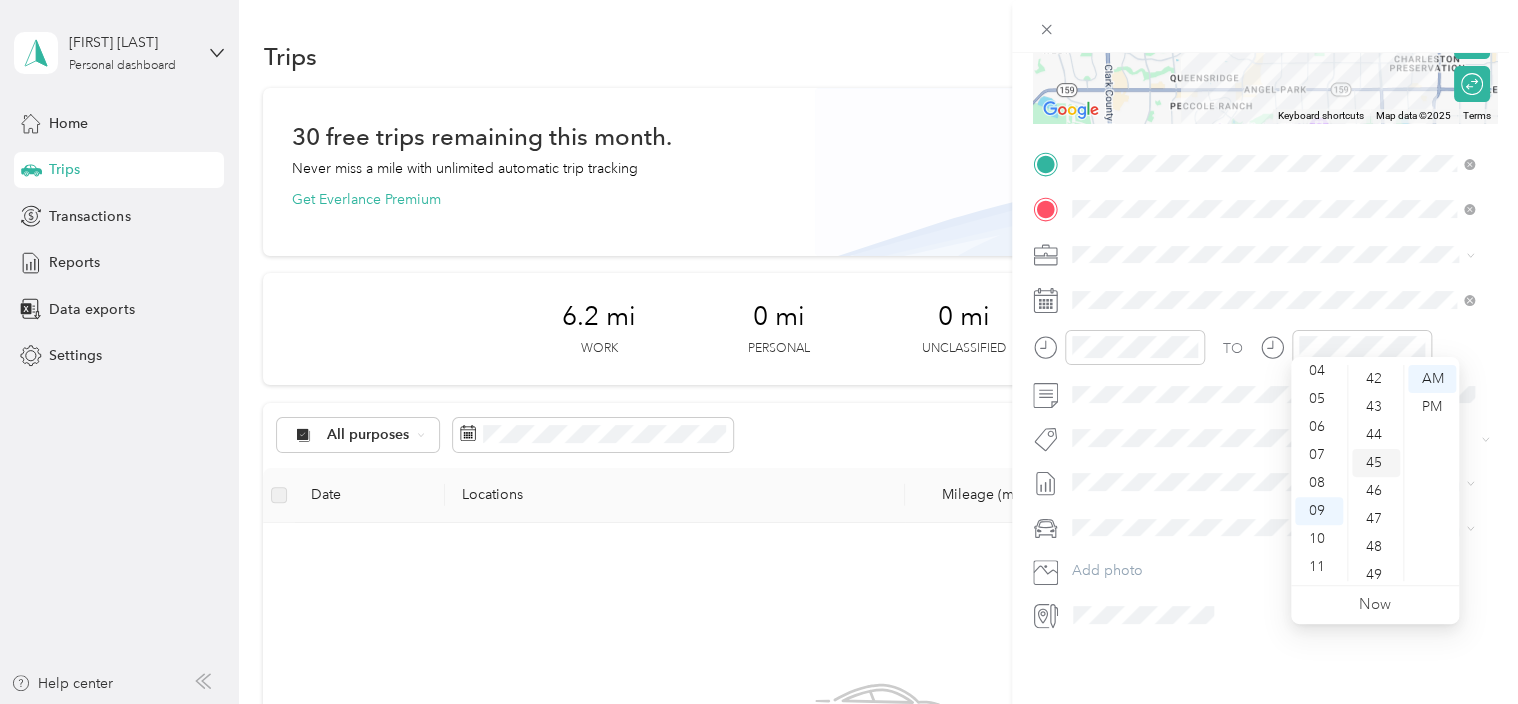 click on "45" at bounding box center (1376, 463) 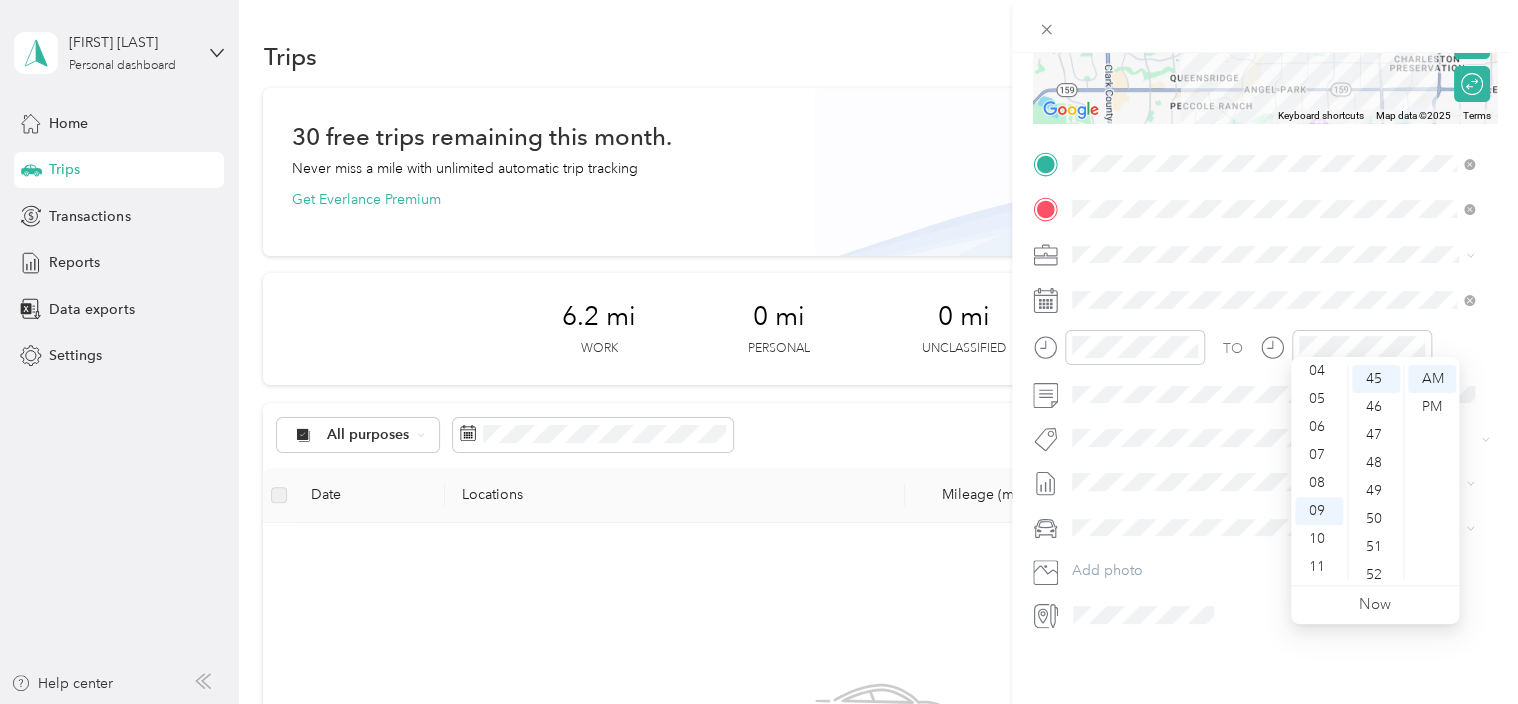 click on "New Trip Save This trip cannot be edited because it is either under review, approved, or paid. Contact your Team Manager to edit it. Miles To navigate the map with touch gestures double-tap and hold your finger on the map, then drag the map. ← Move left → Move right ↑ Move up ↓ Move down + Zoom in - Zoom out Home Jump left by 75% End Jump right by 75% Page Up Jump up by 75% Page Down Jump down by 75% Keyboard shortcuts Map Data Map data ©2025 Map data ©2025 2 km  Click to toggle between metric and imperial units Terms Report a map error Edit route Calculate route Round trip TO Add photo" at bounding box center [1265, 184] 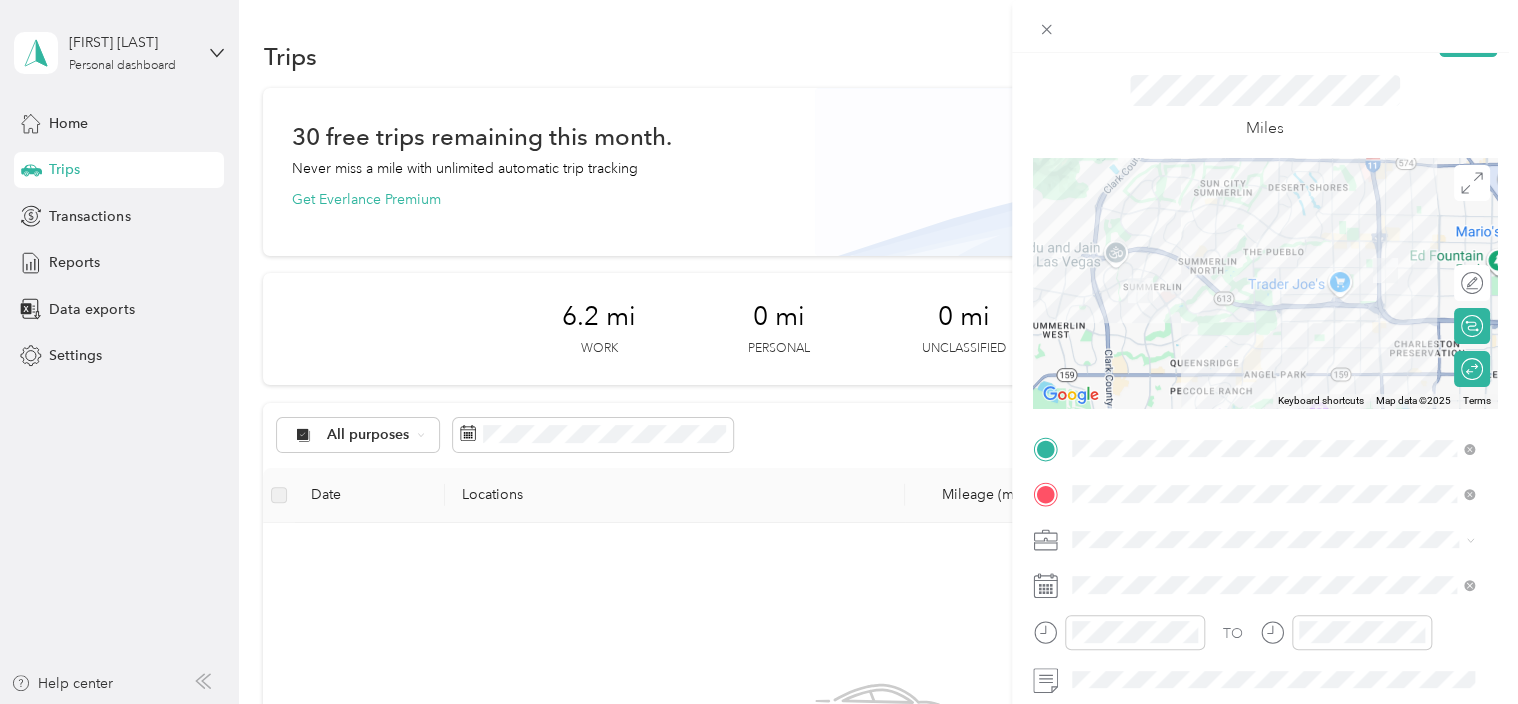 scroll, scrollTop: 8, scrollLeft: 0, axis: vertical 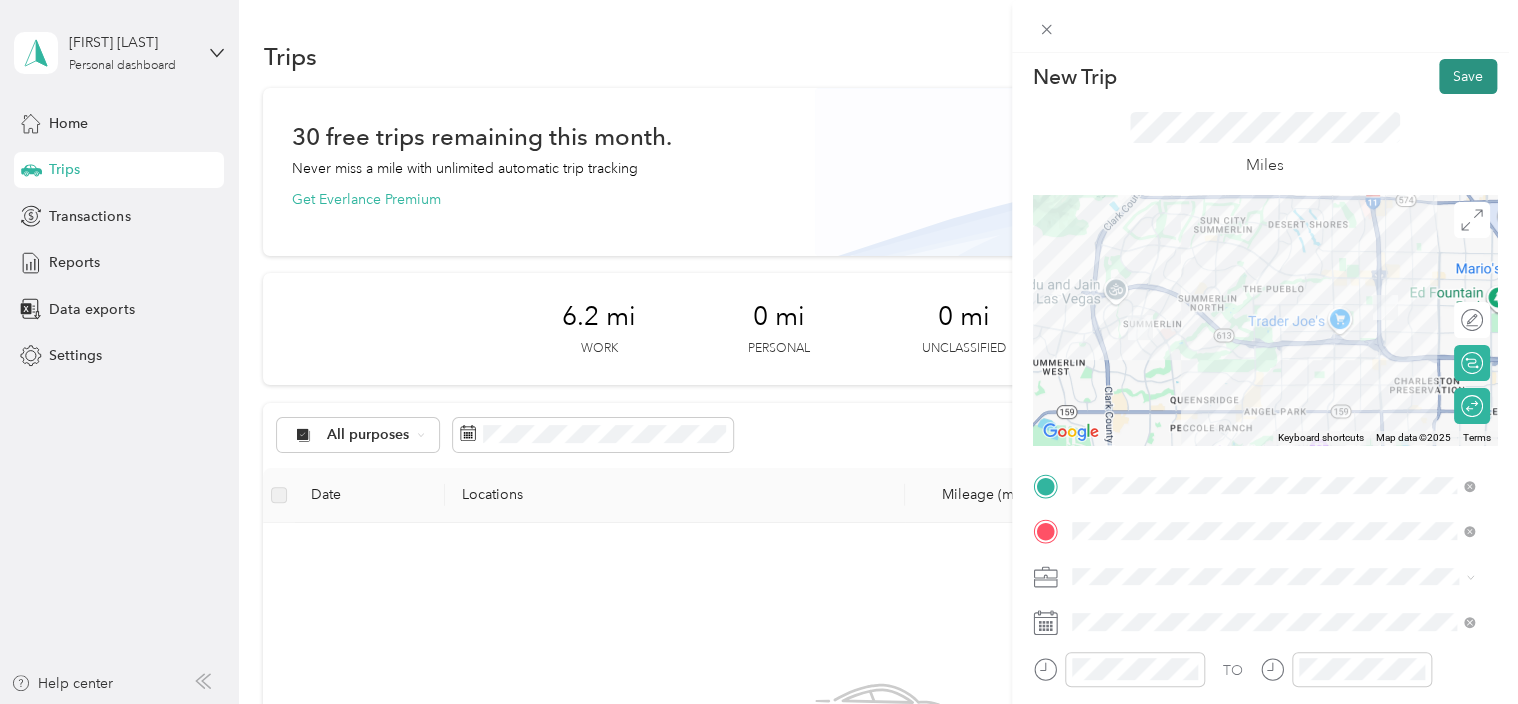 click on "Save" at bounding box center (1468, 76) 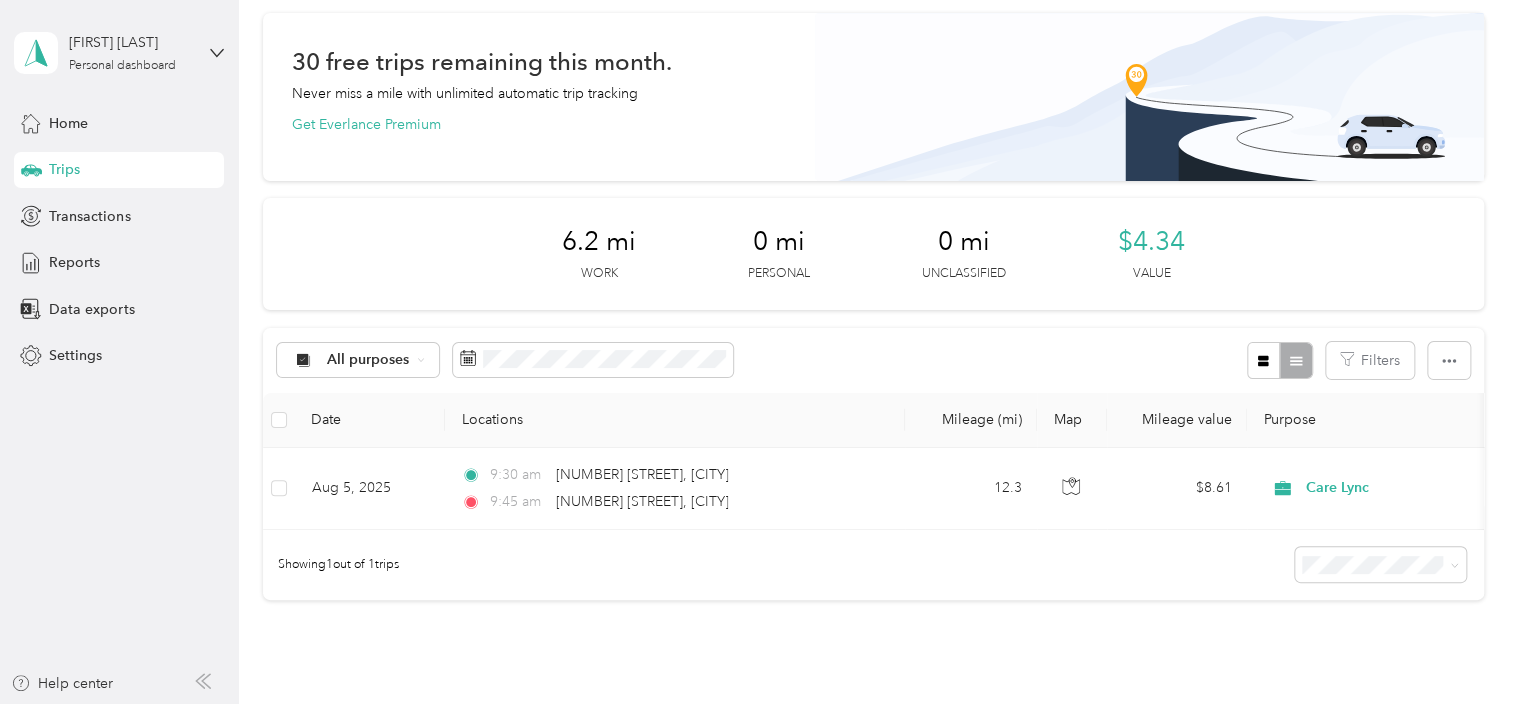 scroll, scrollTop: 0, scrollLeft: 0, axis: both 